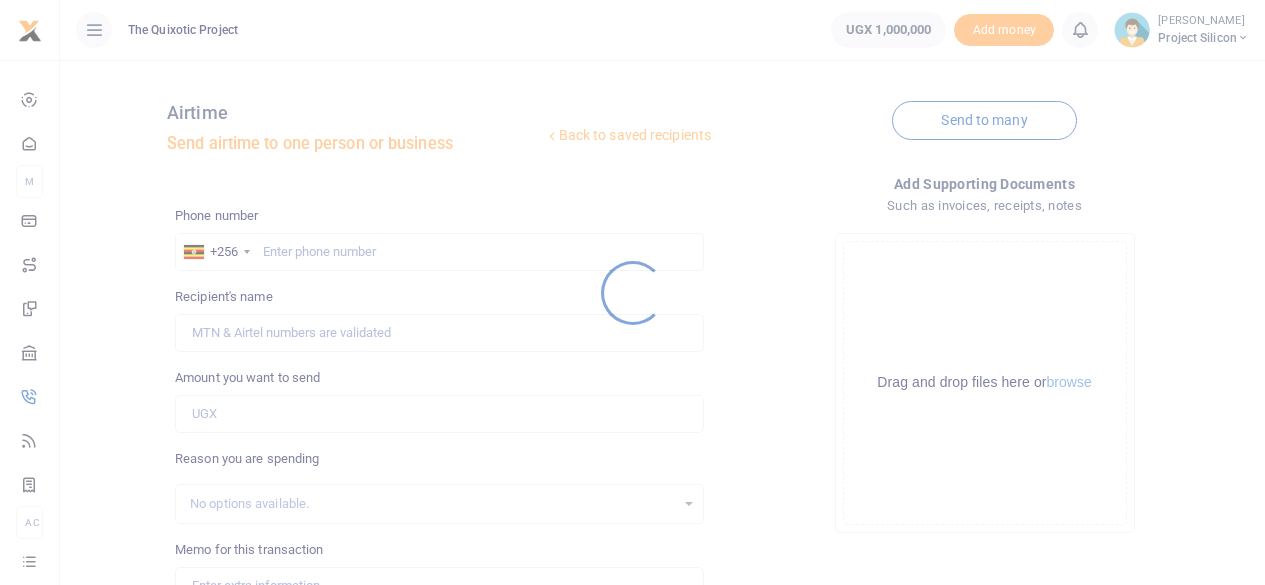 scroll, scrollTop: 0, scrollLeft: 0, axis: both 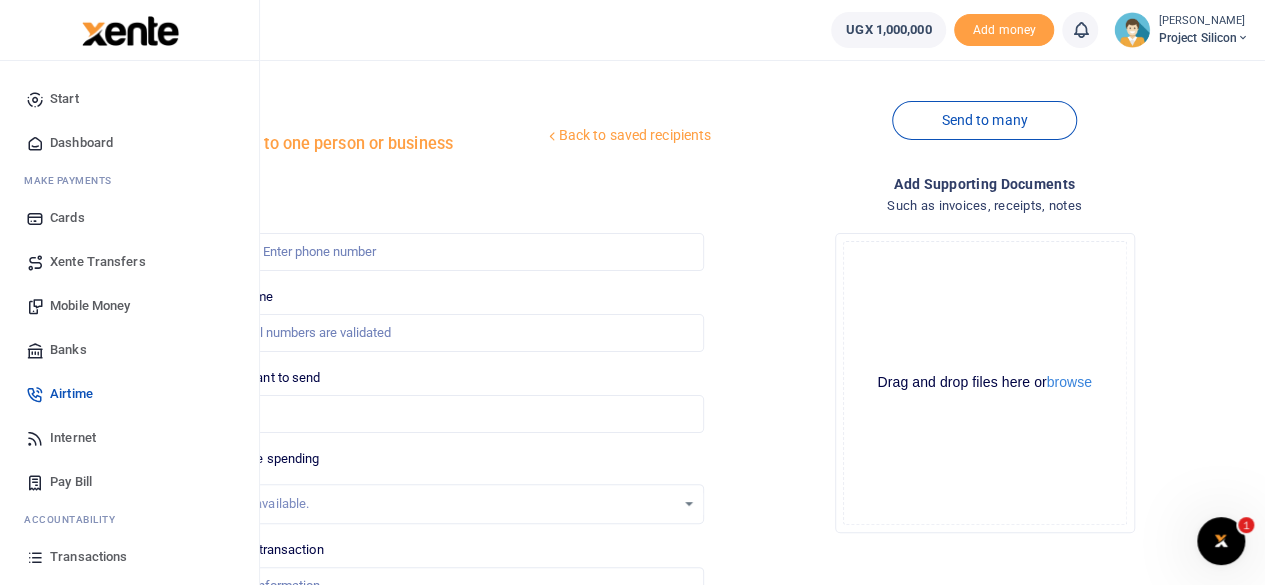 click on "Transactions" at bounding box center (88, 557) 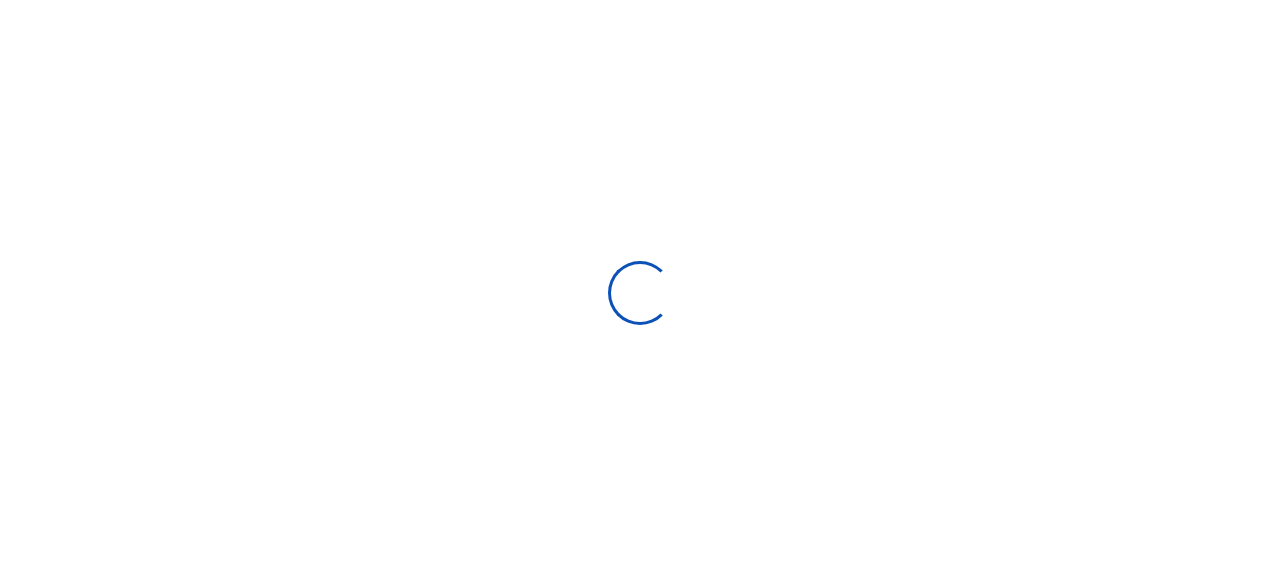 scroll, scrollTop: 0, scrollLeft: 0, axis: both 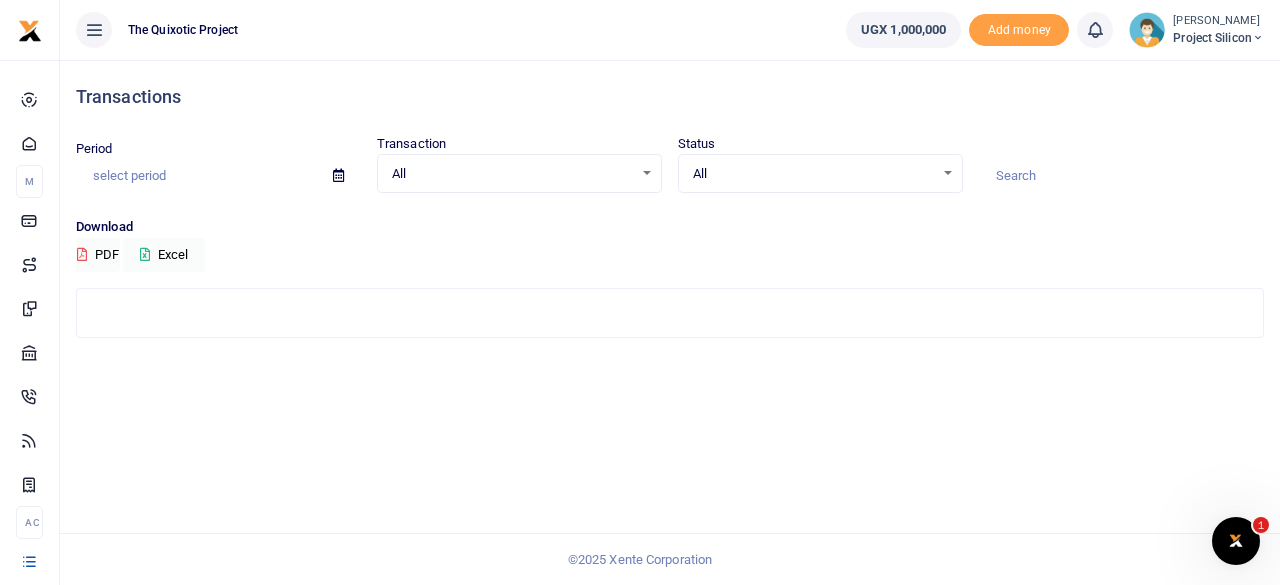 click on "All" at bounding box center [512, 174] 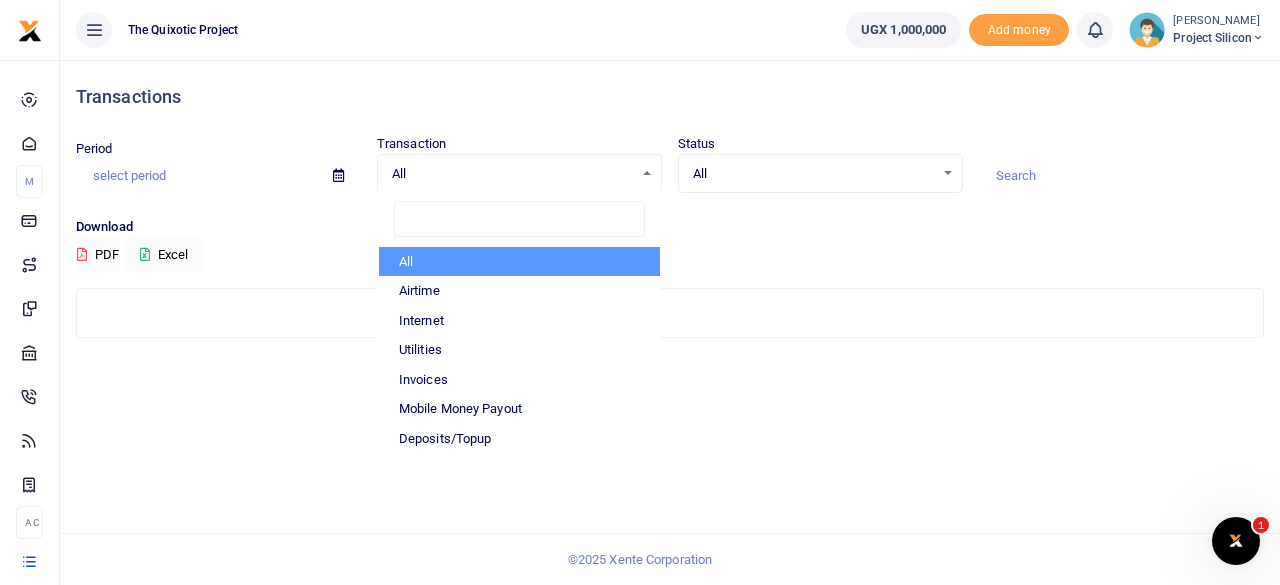 click on "All" at bounding box center [512, 174] 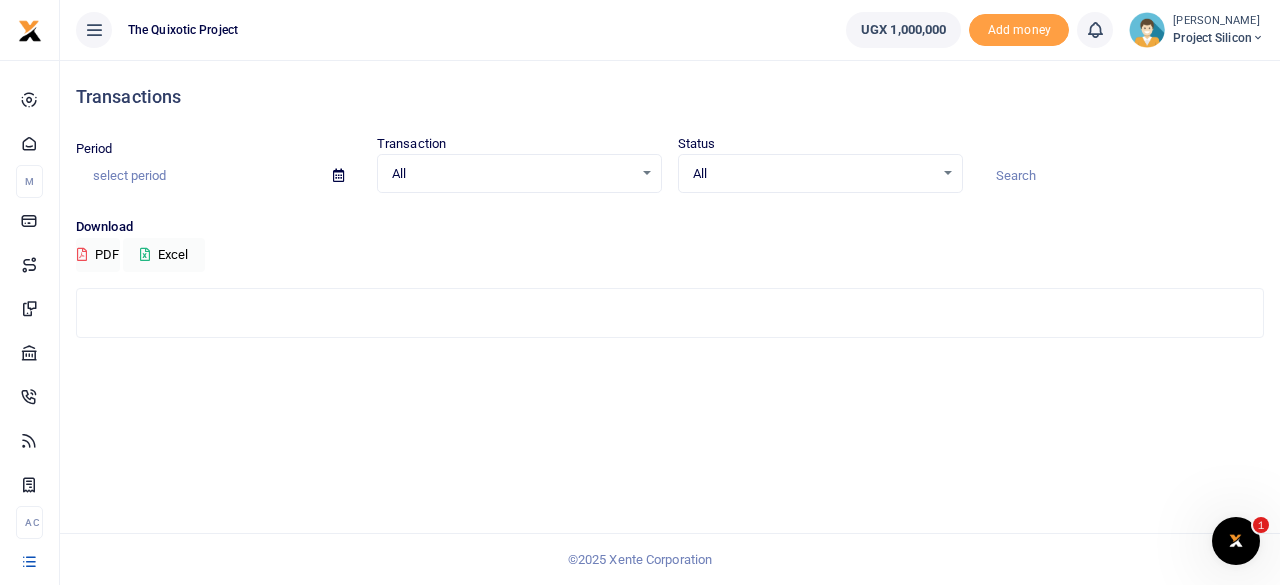 click on "All" at bounding box center (512, 174) 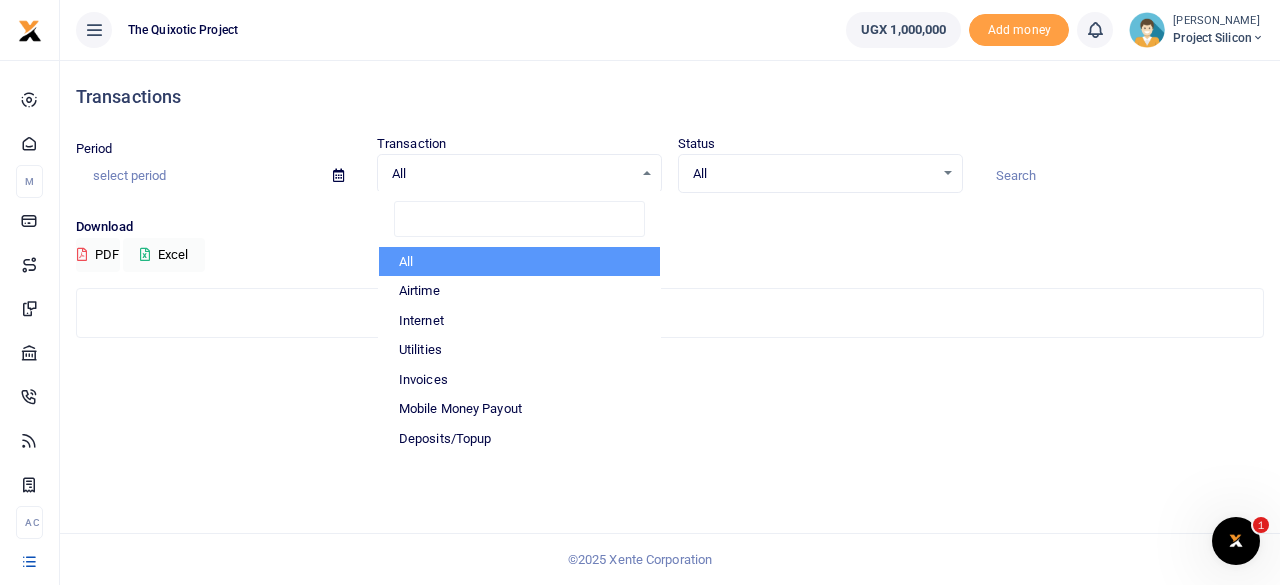 click at bounding box center (670, 313) 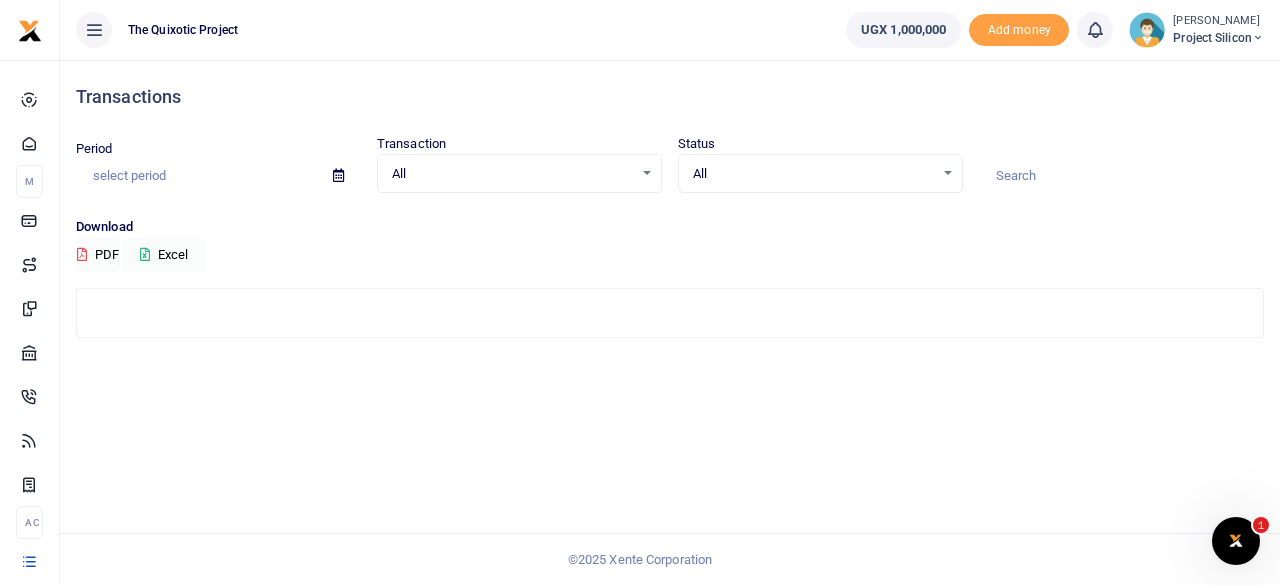 click at bounding box center (1121, 176) 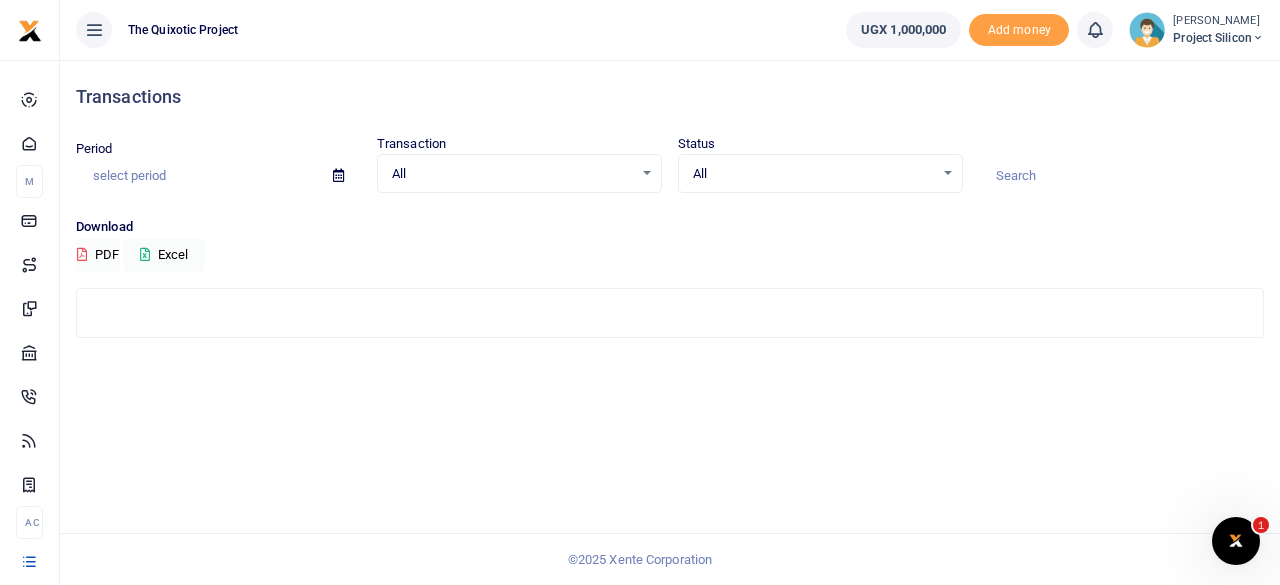 click on "PDF" at bounding box center [98, 255] 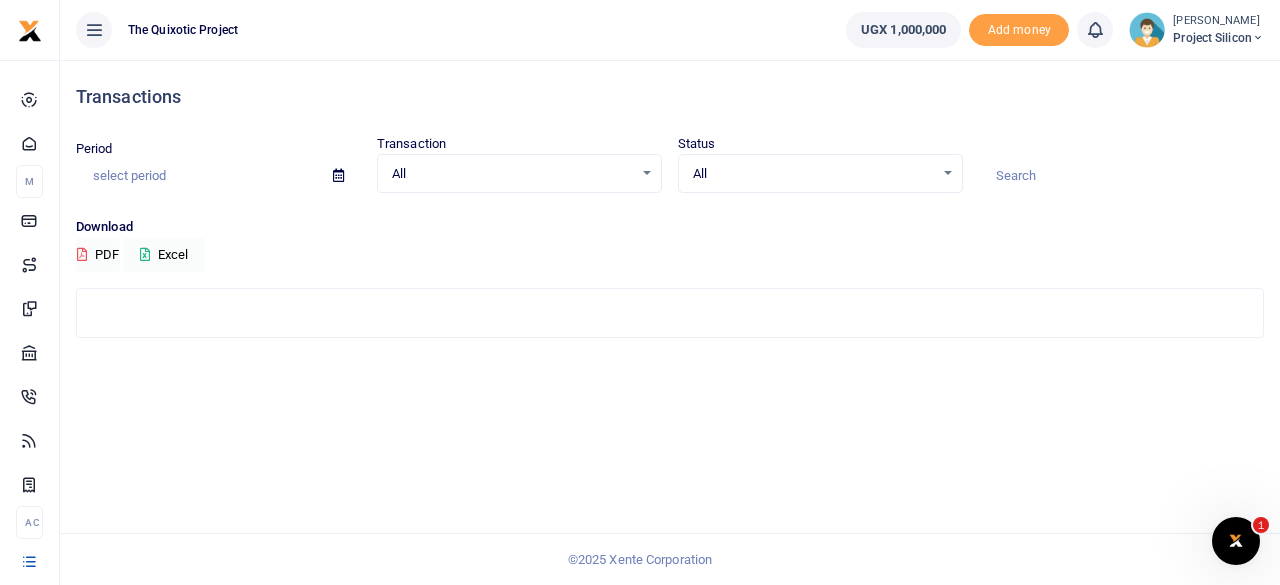 click at bounding box center [196, 176] 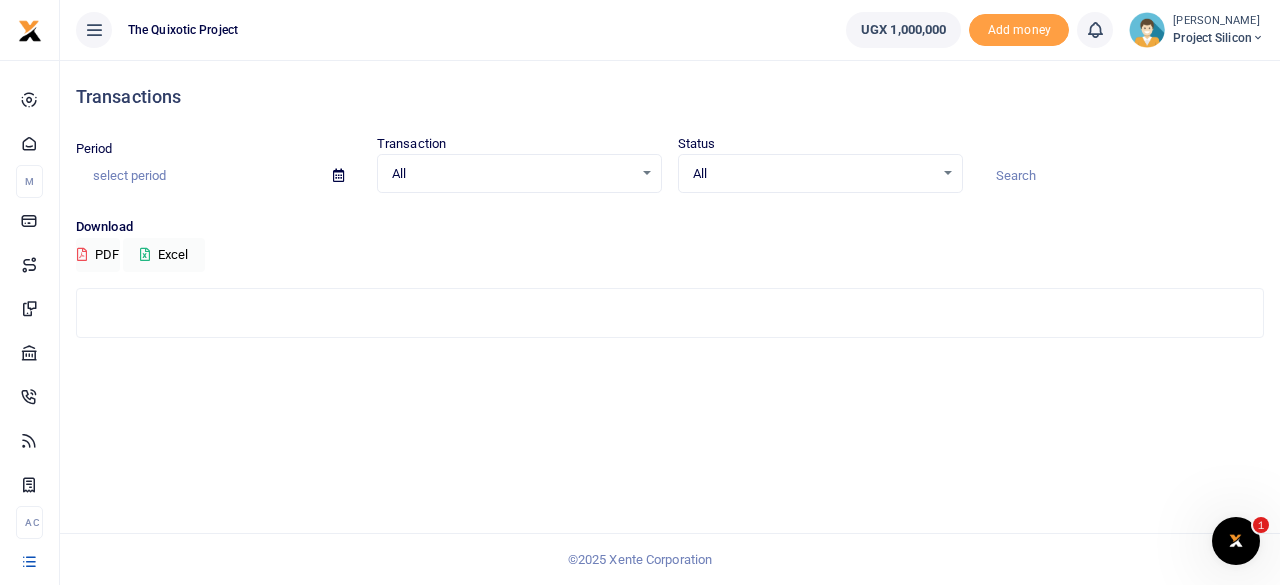 click at bounding box center [196, 176] 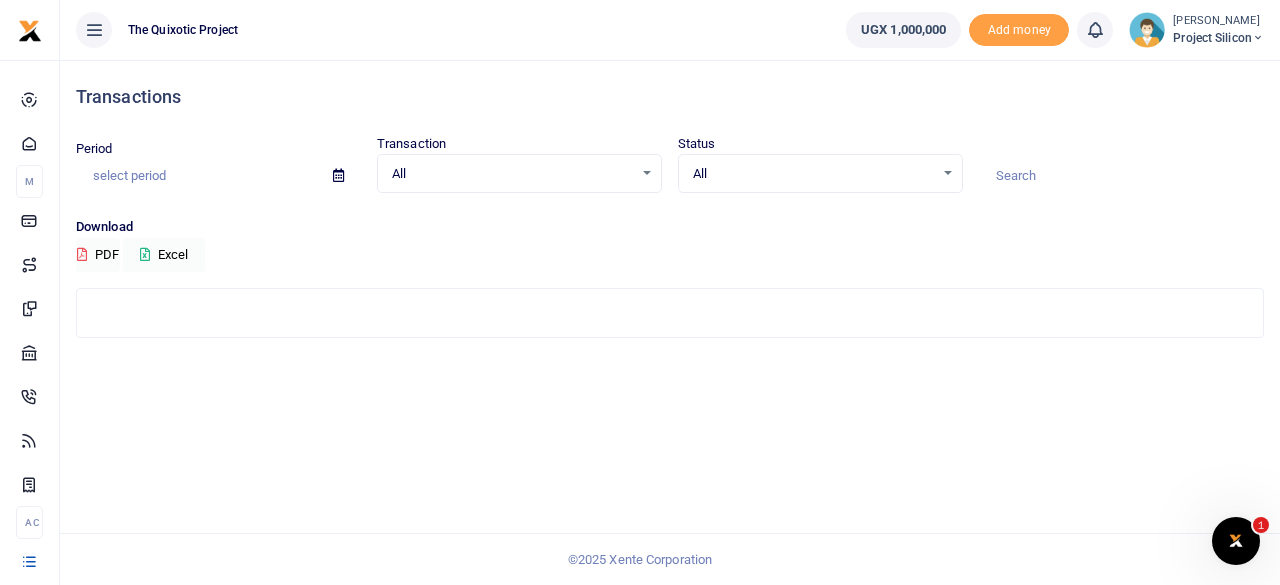 click at bounding box center [338, 175] 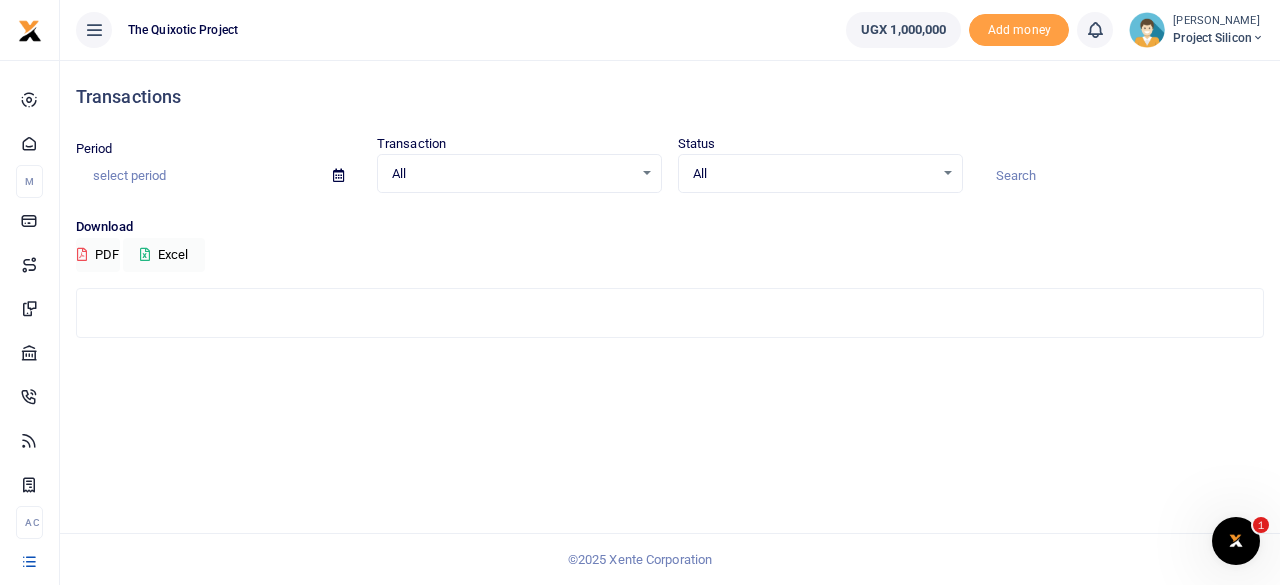 click at bounding box center [338, 175] 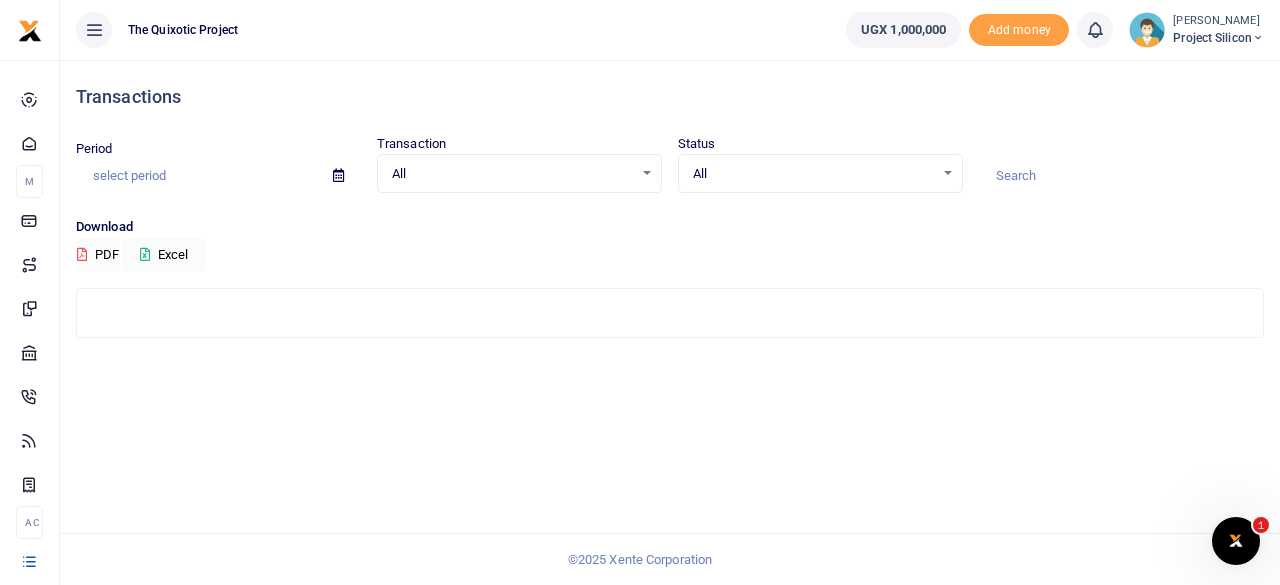 click at bounding box center [338, 176] 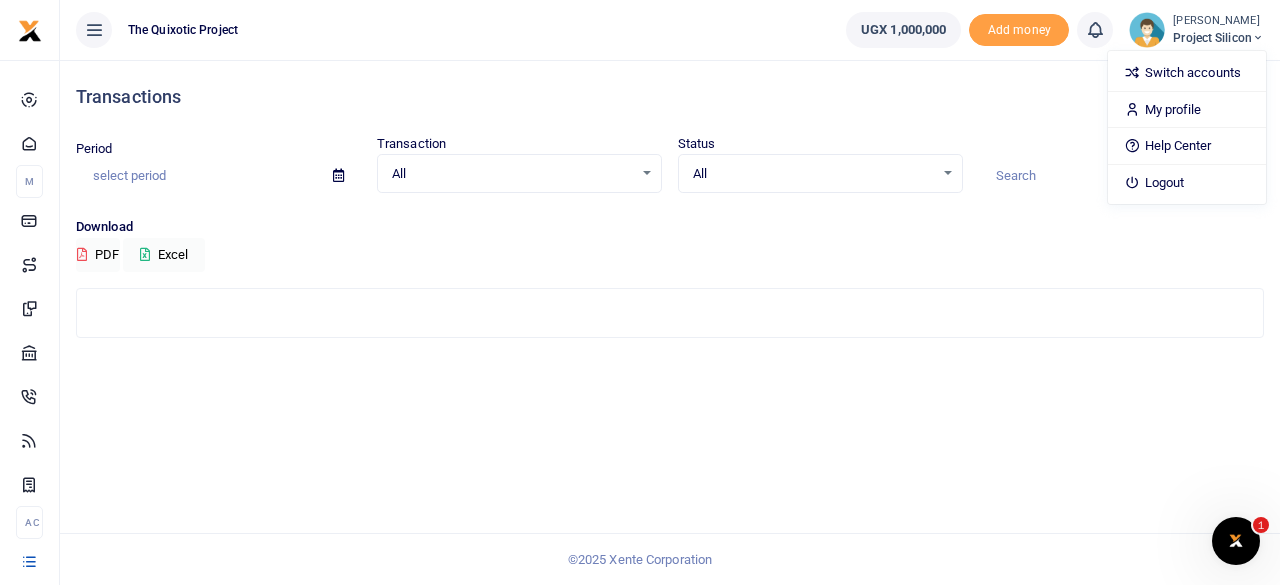 click at bounding box center (670, 313) 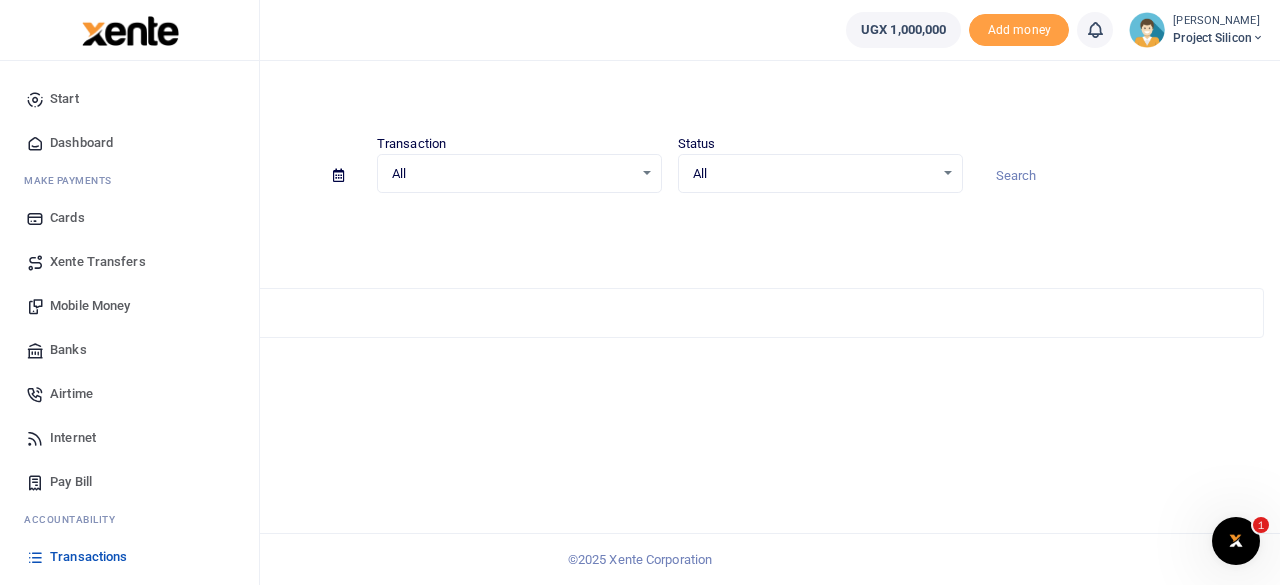 click on "Airtime" at bounding box center [129, 394] 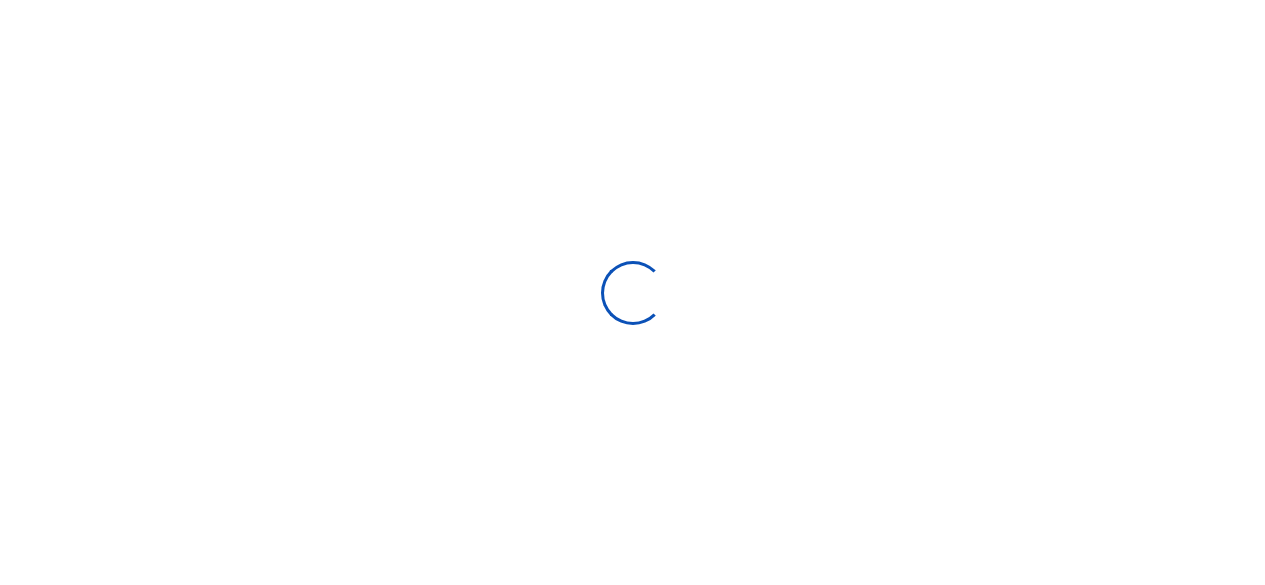 scroll, scrollTop: 0, scrollLeft: 0, axis: both 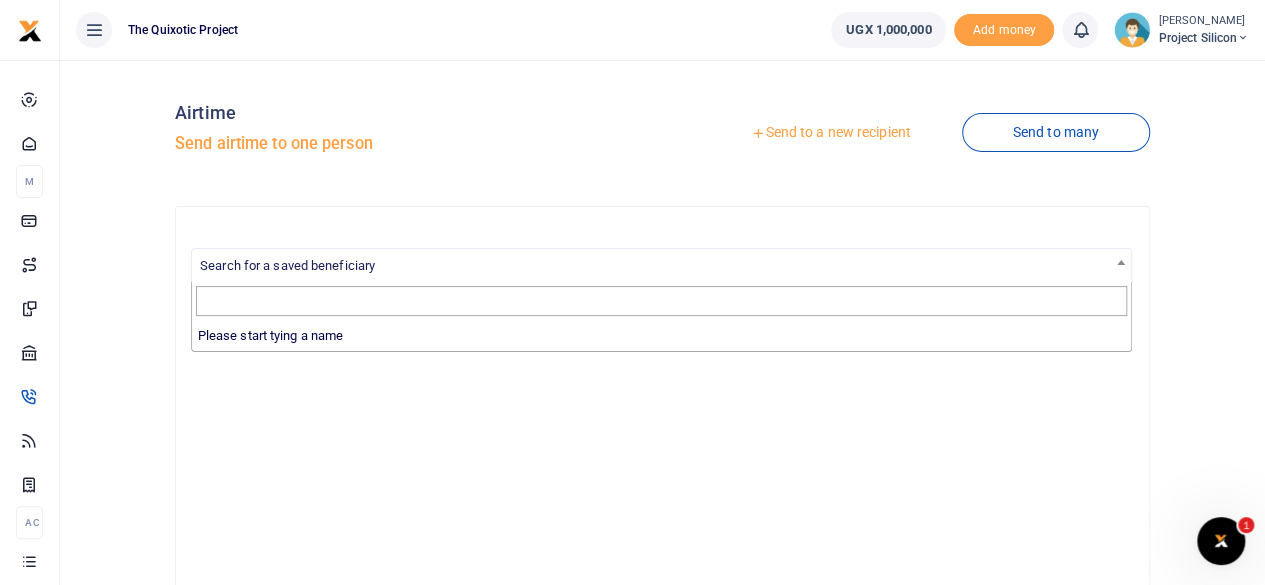 click on "Search for a saved beneficiary" at bounding box center [661, 264] 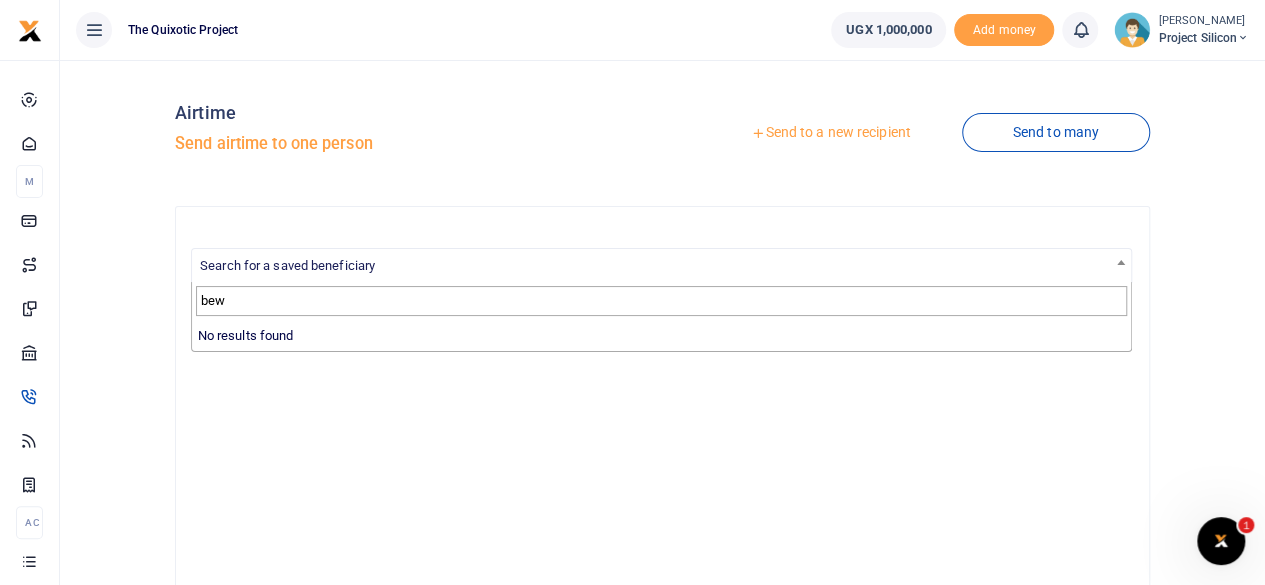 type on "be" 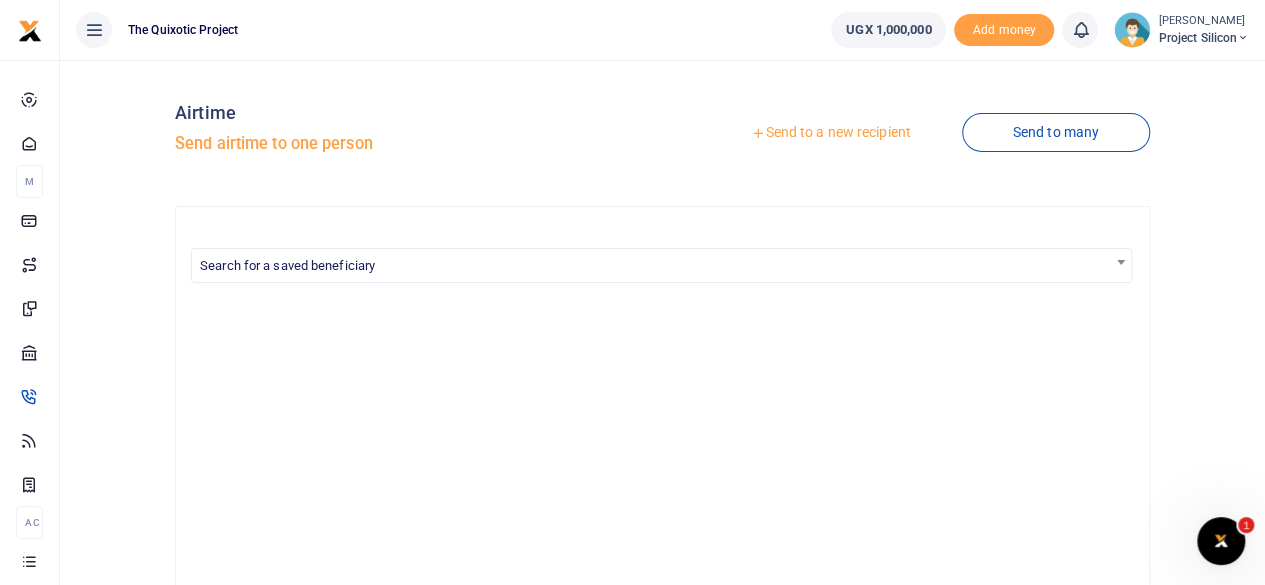 click on "Send to a new recipient
Send to many" at bounding box center (909, 133) 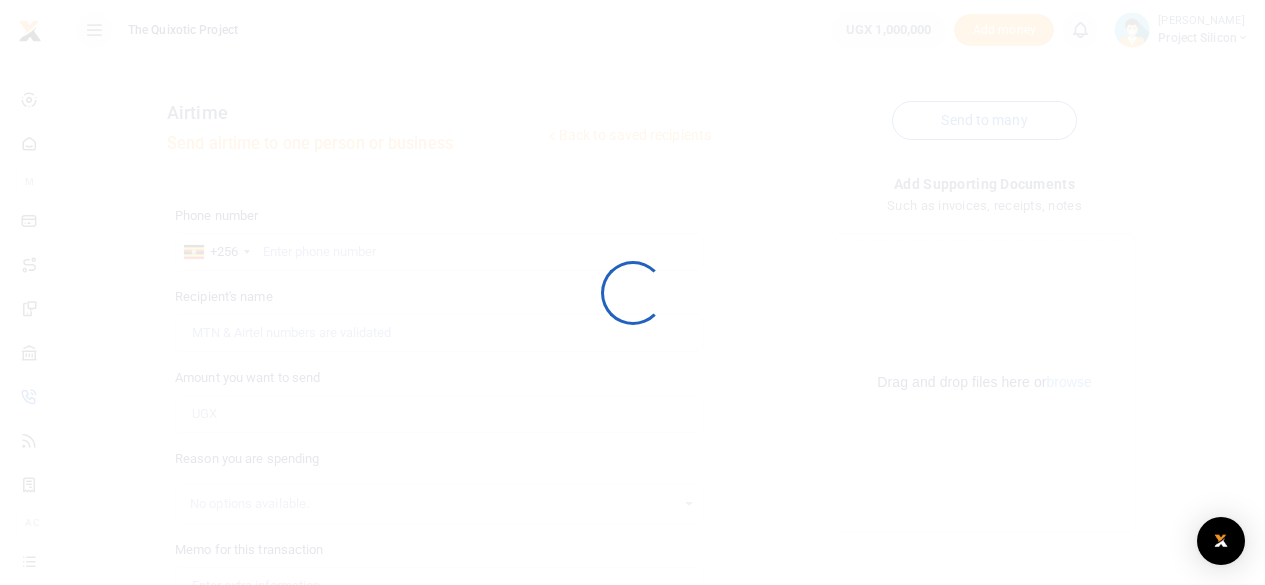 scroll, scrollTop: 0, scrollLeft: 0, axis: both 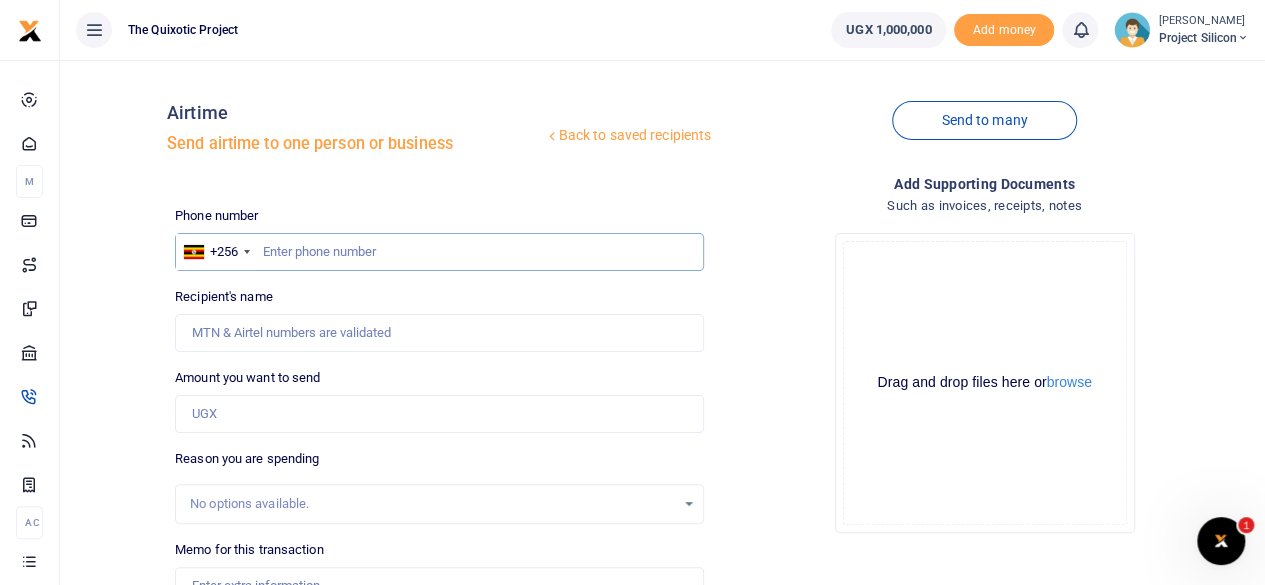 click at bounding box center [439, 252] 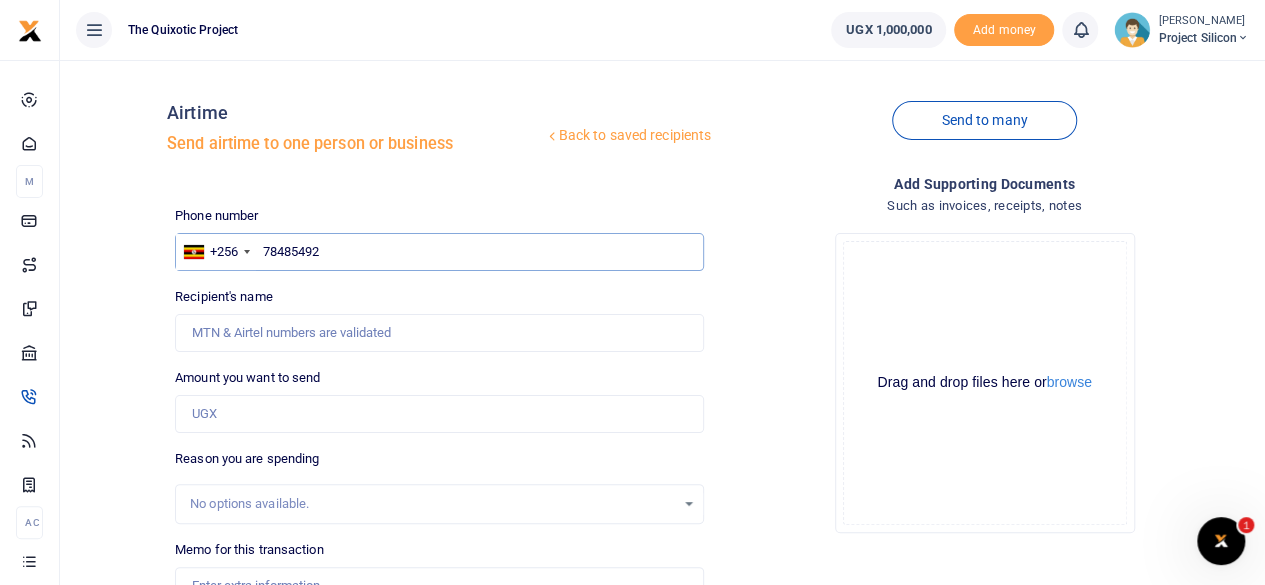 type on "784854923" 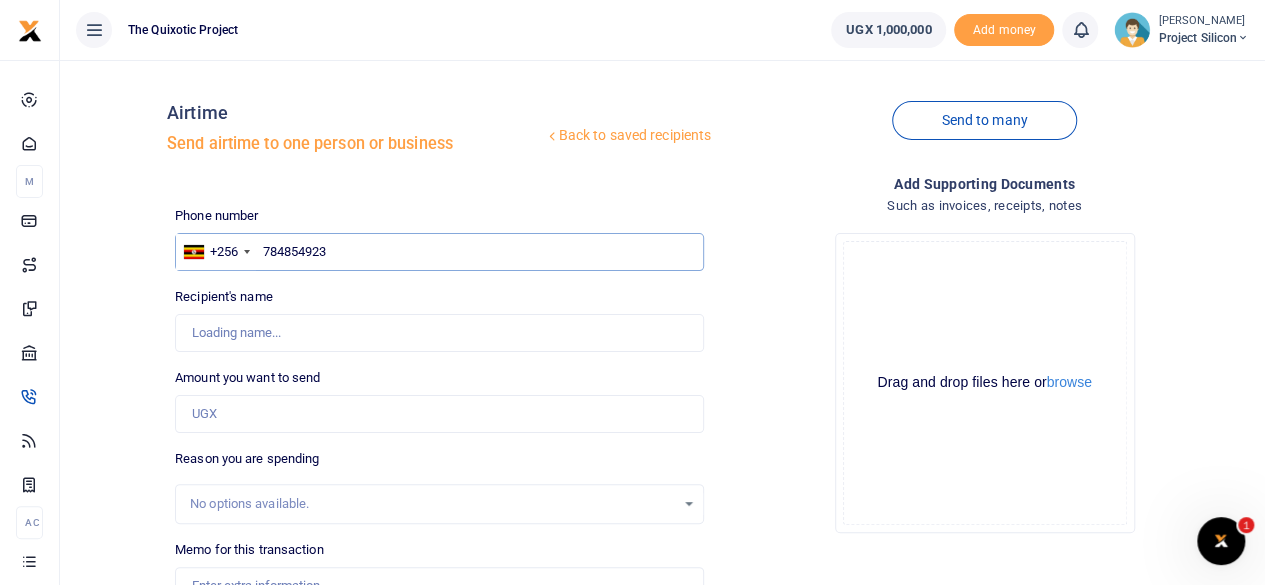 type on "Rabecca Ahumuza" 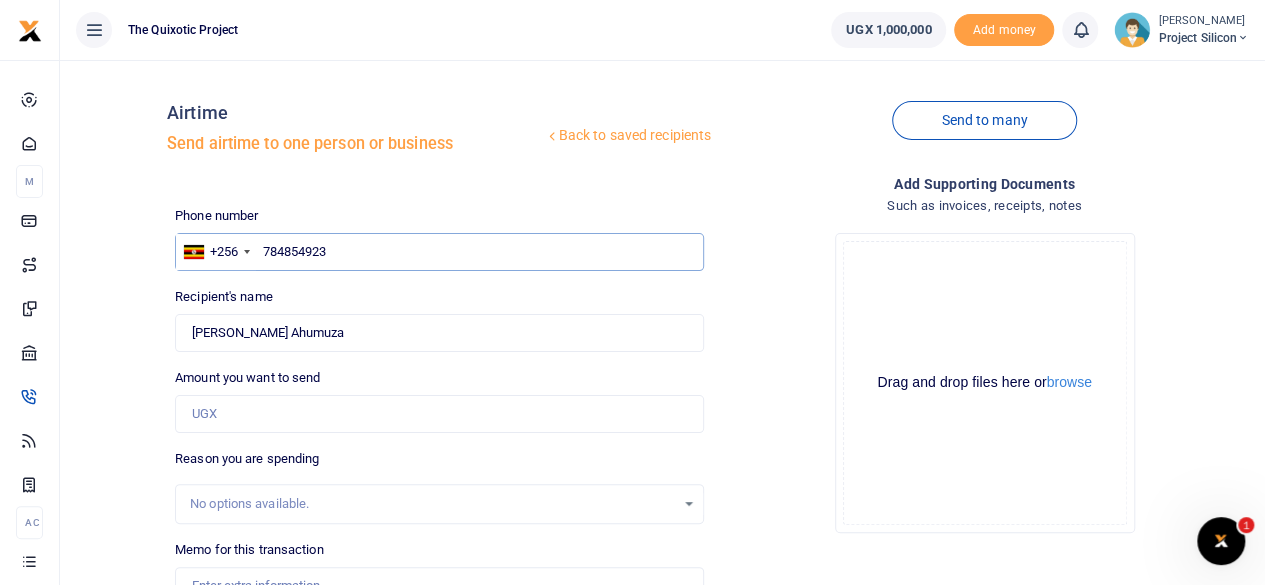 type on "784854923" 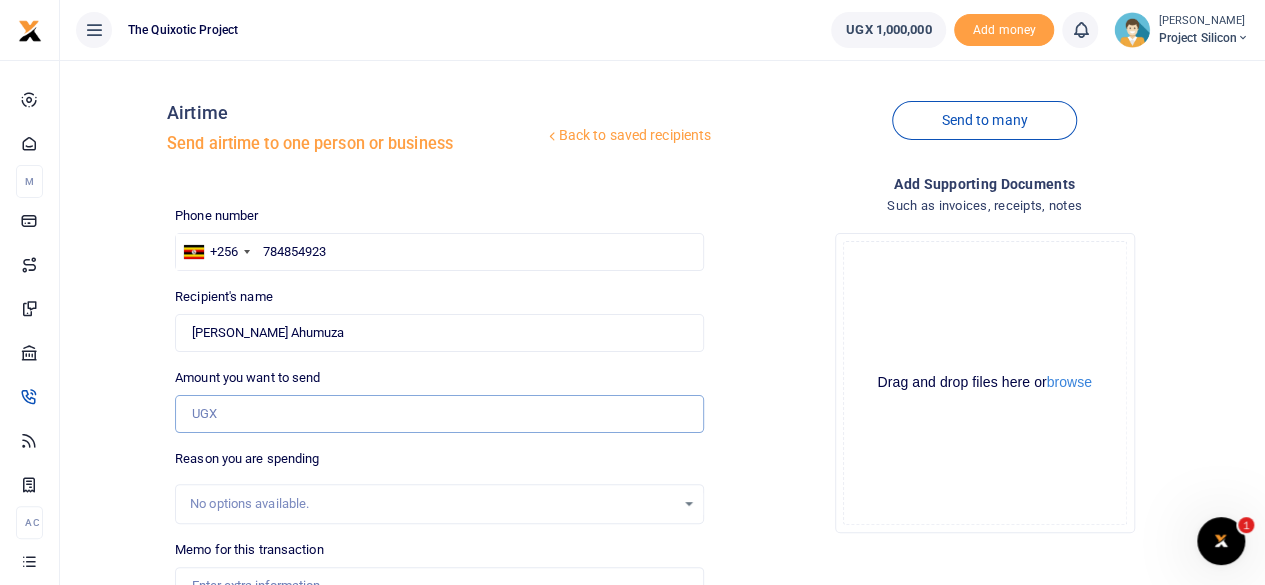 click on "Amount you want to send" at bounding box center [439, 414] 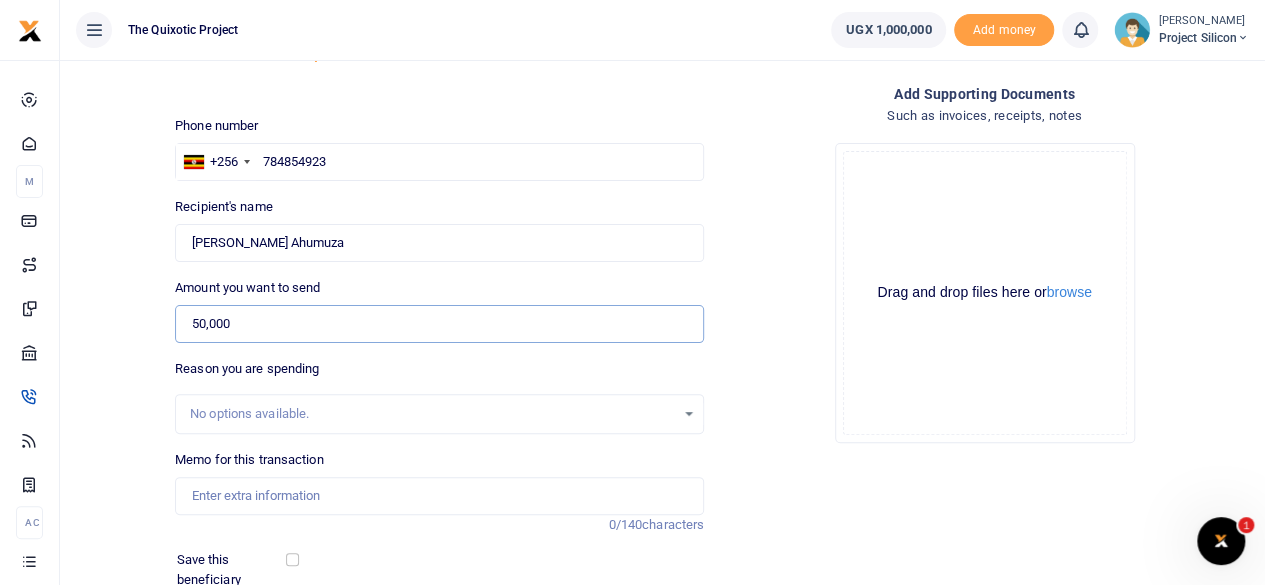 scroll, scrollTop: 178, scrollLeft: 0, axis: vertical 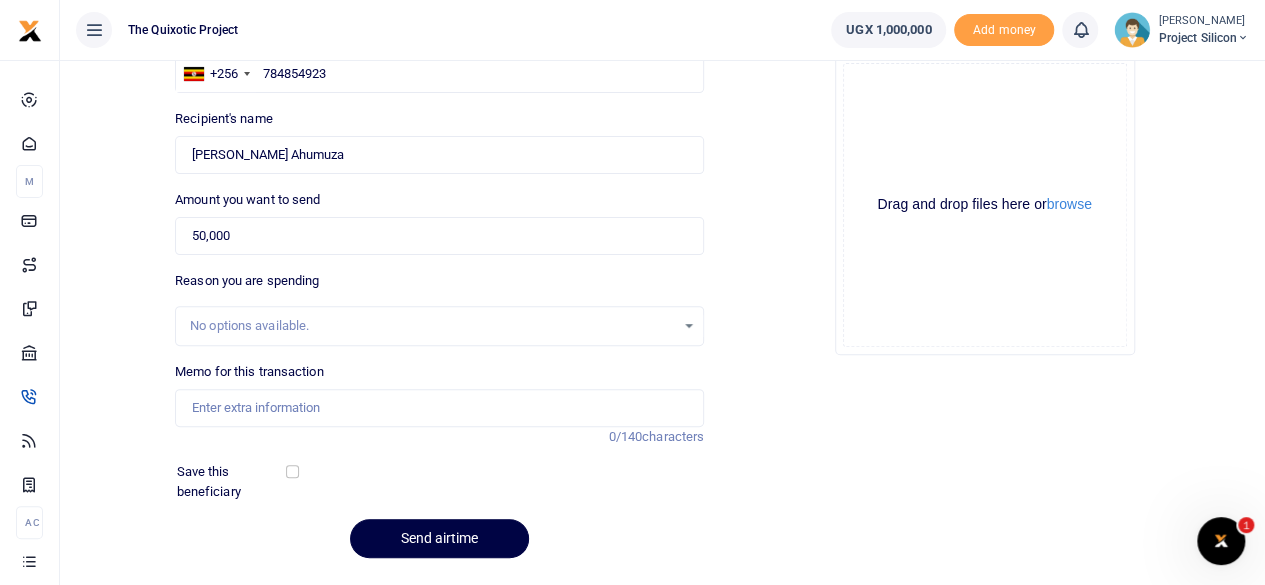 click on "No options available." at bounding box center [432, 326] 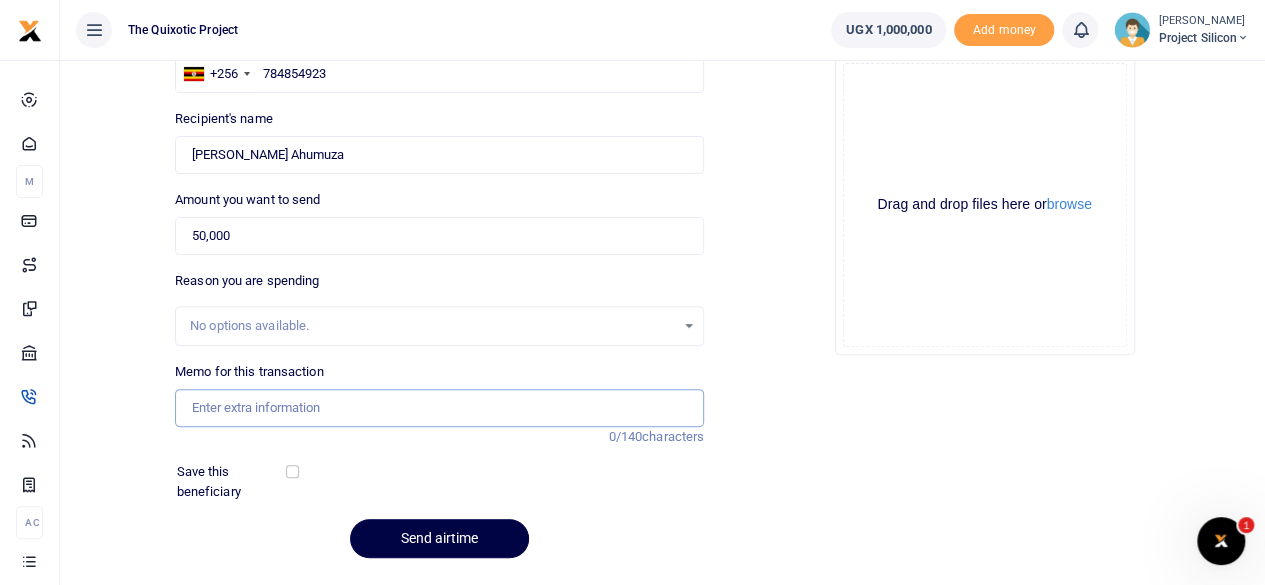 click on "Memo for this transaction" at bounding box center (439, 408) 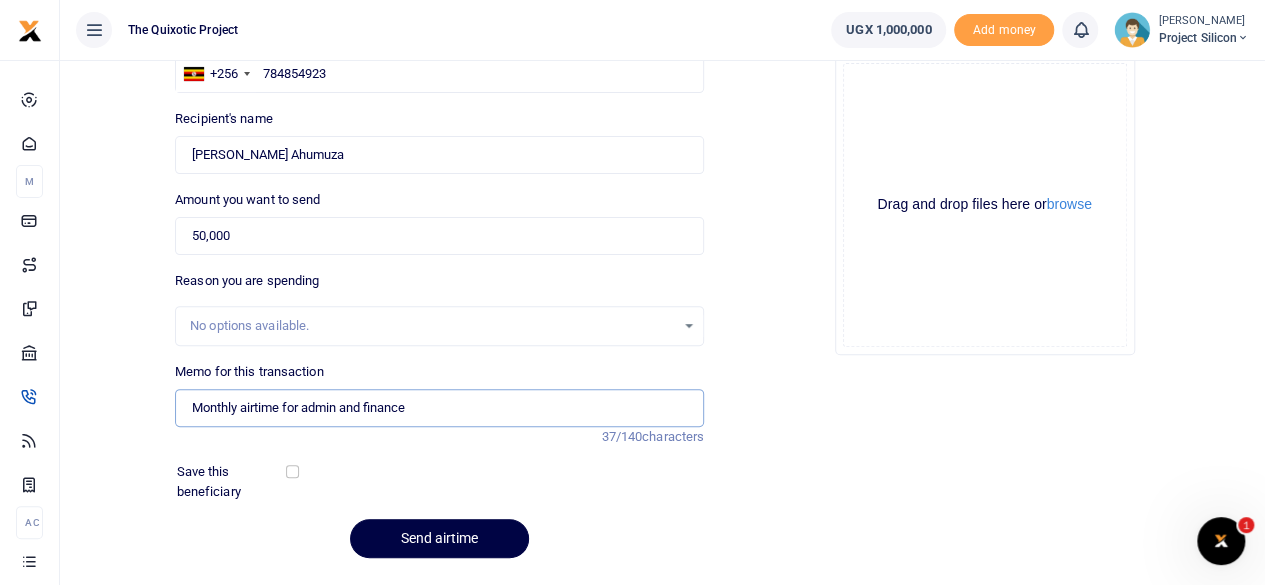 type on "Monthly airtime for admin and finance" 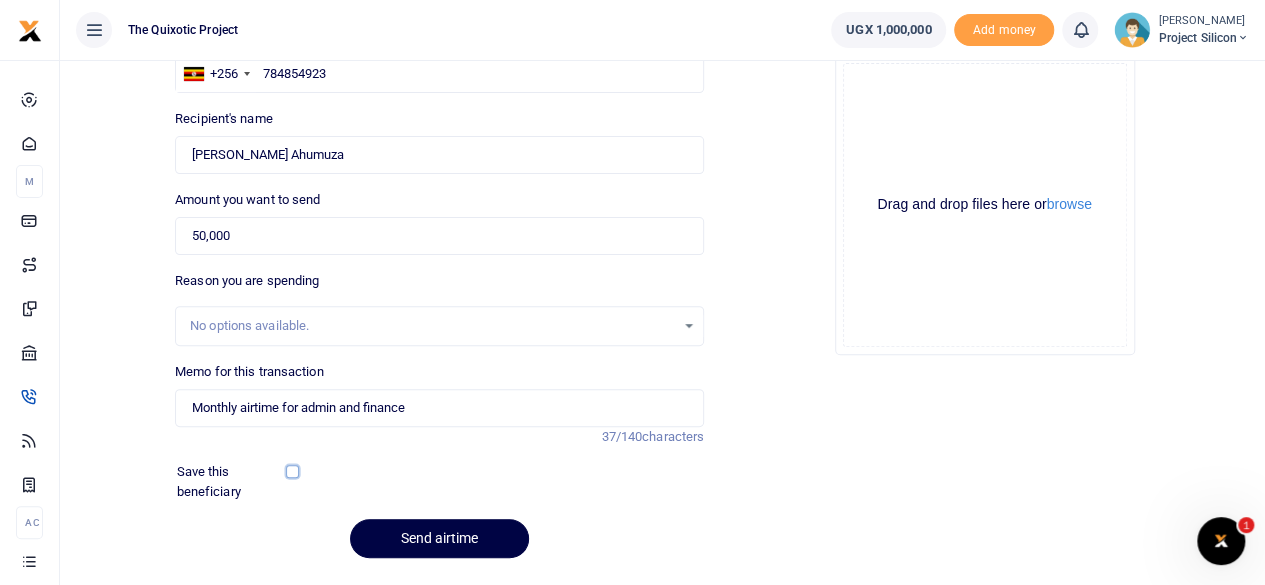 click at bounding box center (292, 471) 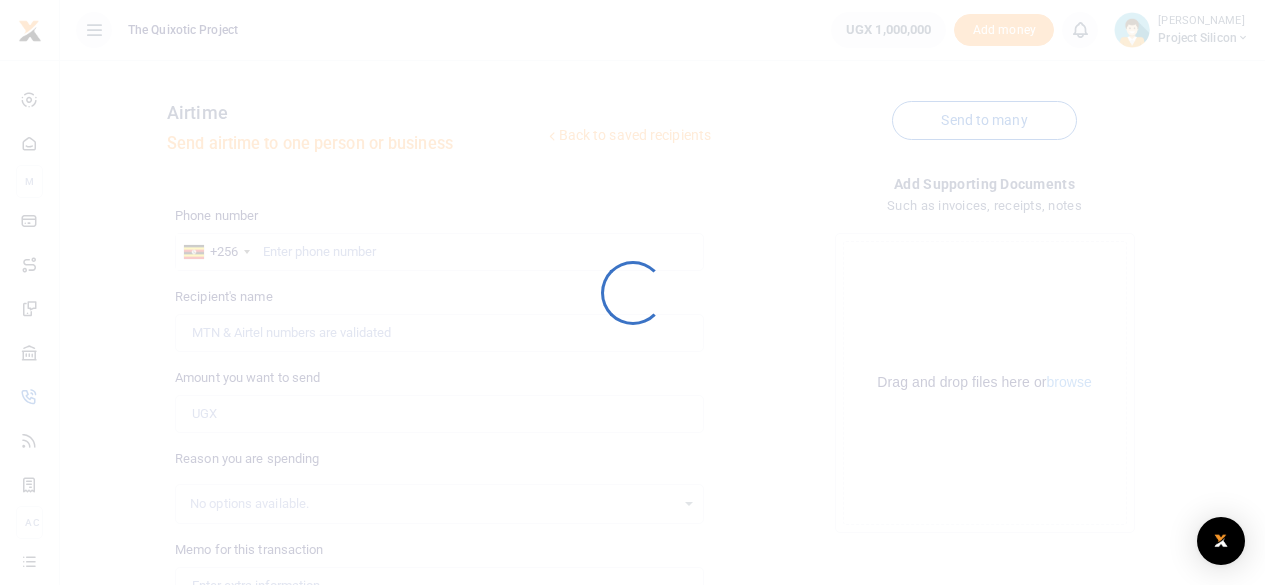 scroll, scrollTop: 233, scrollLeft: 0, axis: vertical 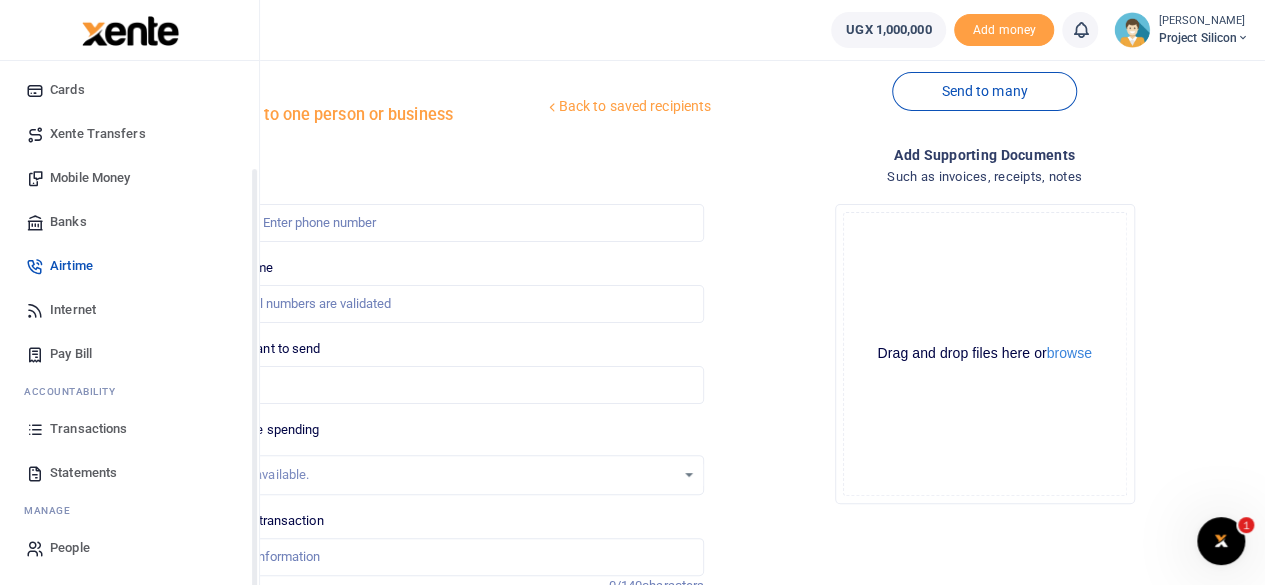 drag, startPoint x: 254, startPoint y: 351, endPoint x: 250, endPoint y: 490, distance: 139.05754 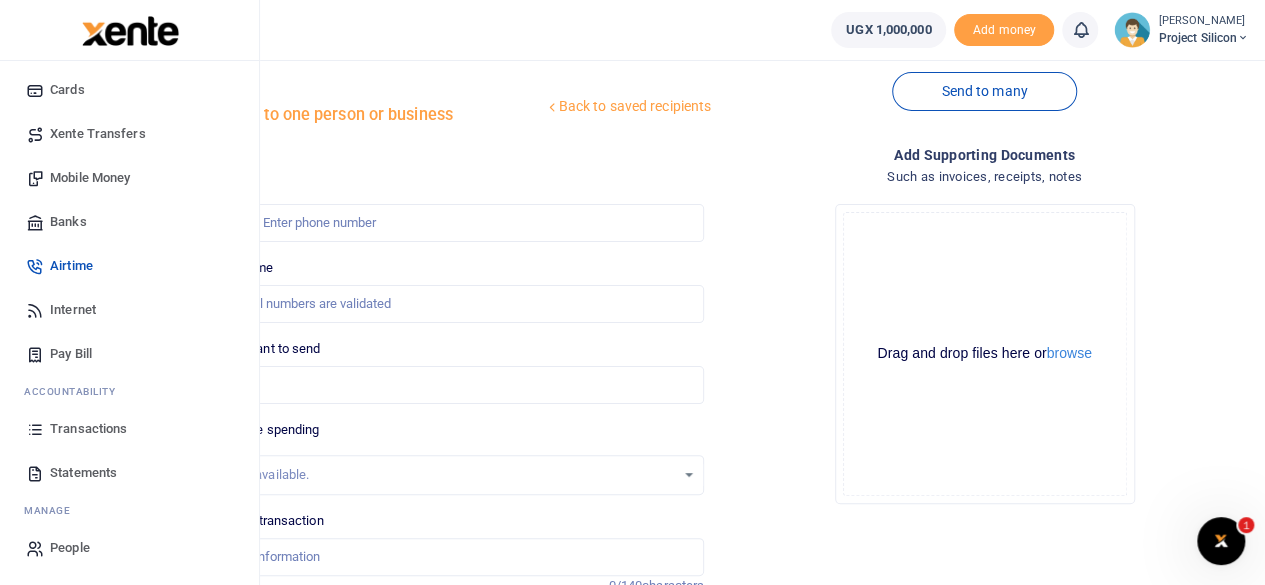 click on "Transactions" at bounding box center (88, 429) 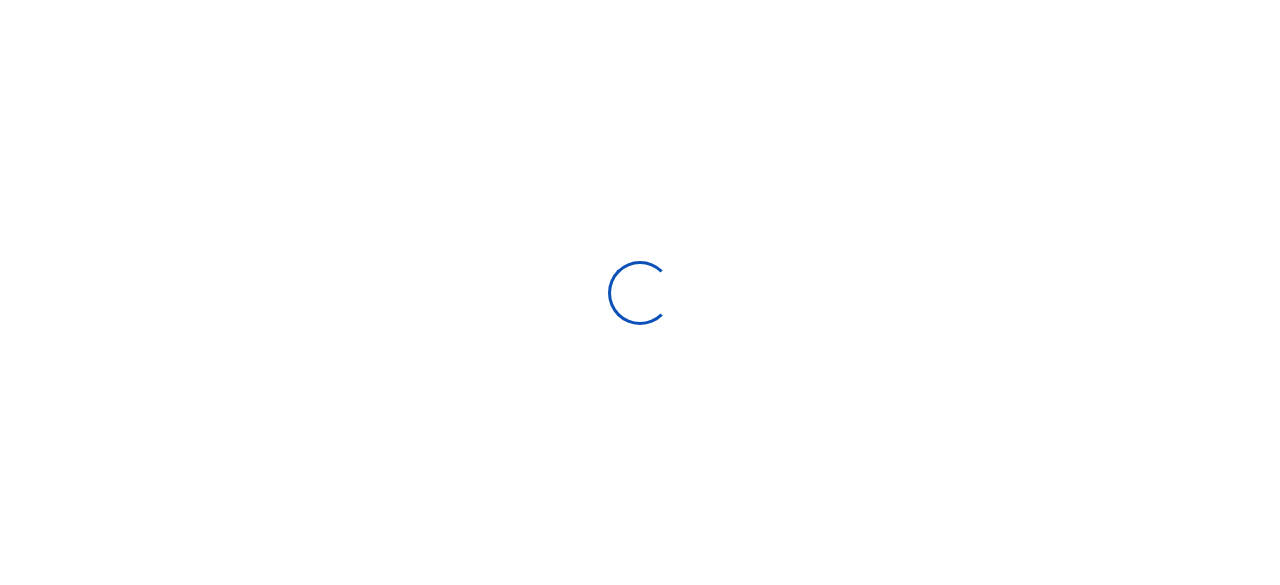 scroll, scrollTop: 0, scrollLeft: 0, axis: both 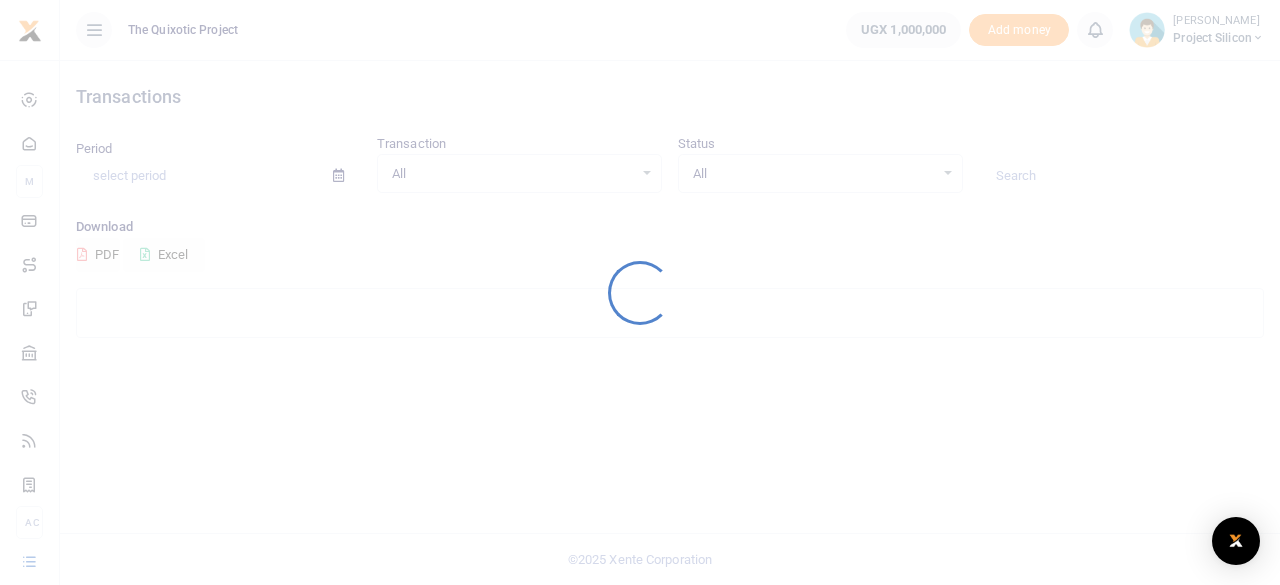 drag, startPoint x: 0, startPoint y: 0, endPoint x: 633, endPoint y: 237, distance: 675.9127 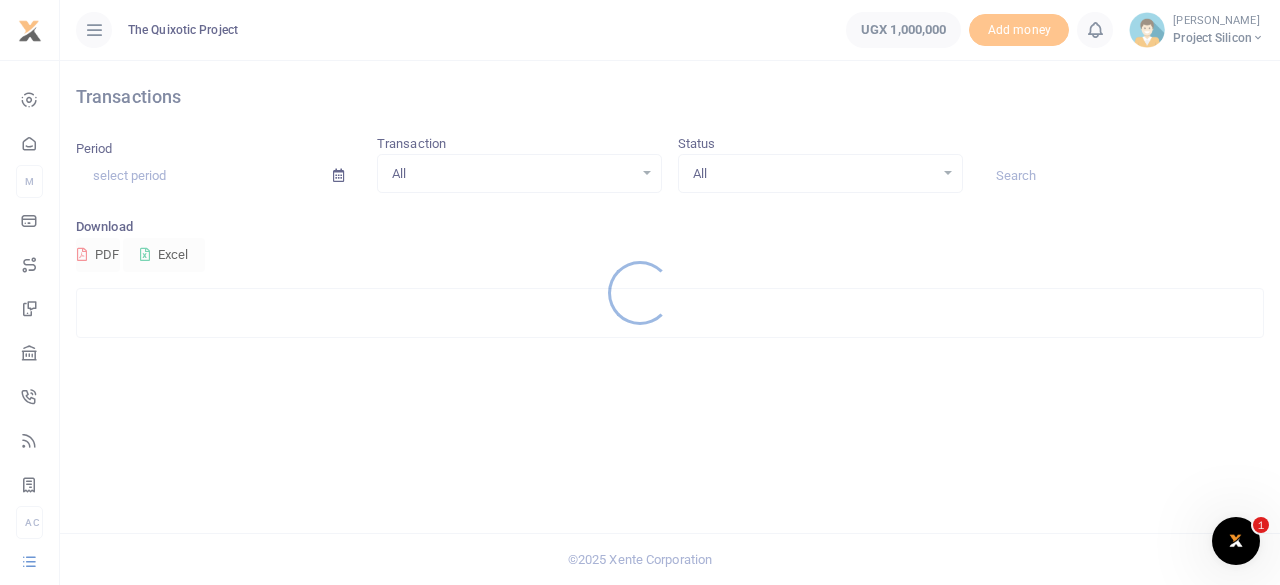 scroll, scrollTop: 0, scrollLeft: 0, axis: both 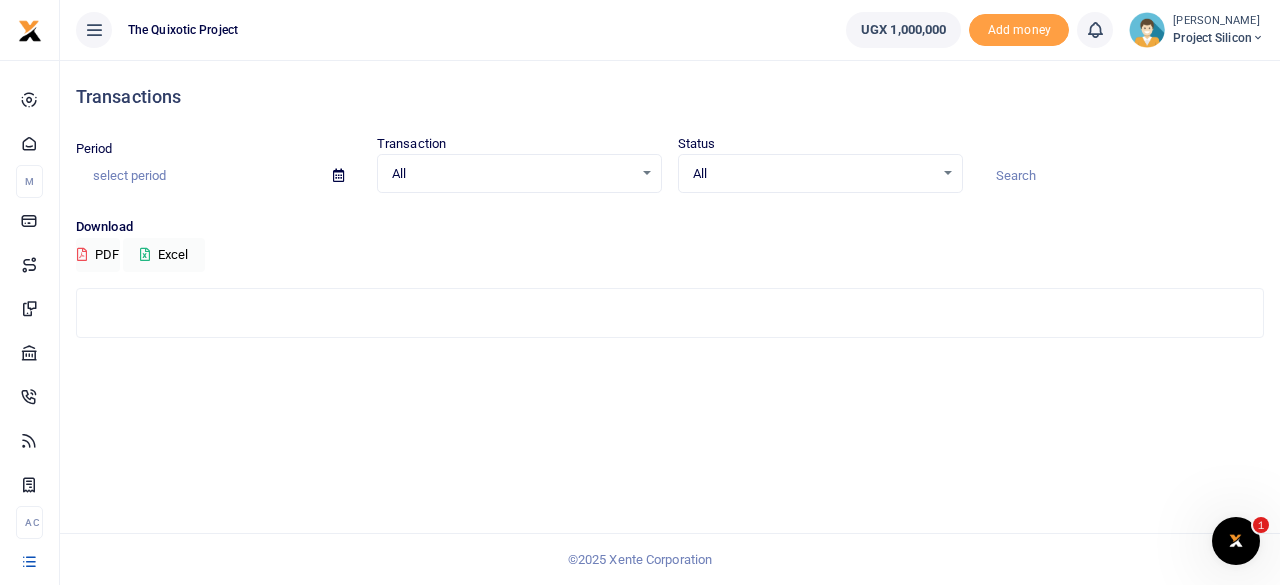 click on "All Select an option..." at bounding box center (519, 174) 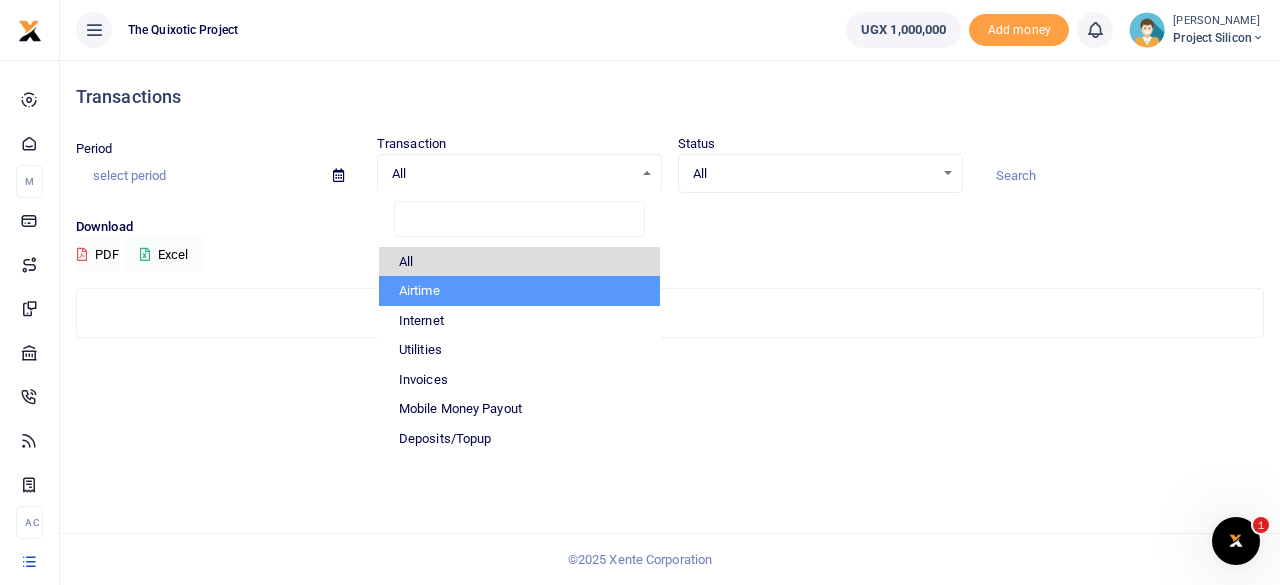click on "Airtime" at bounding box center (519, 291) 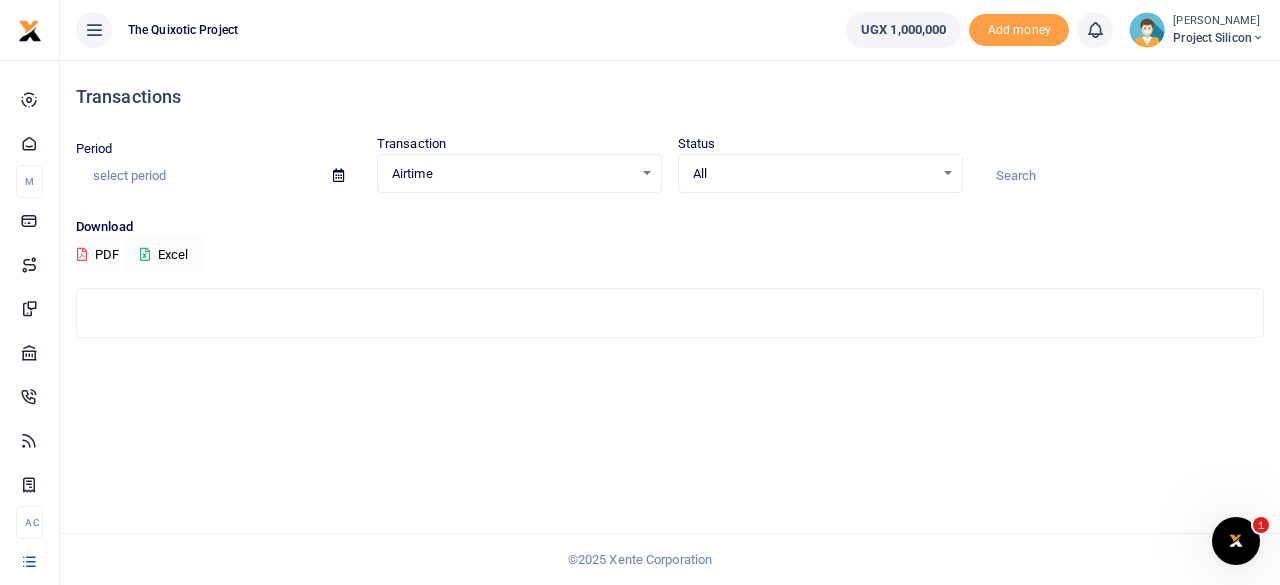 click at bounding box center (1121, 176) 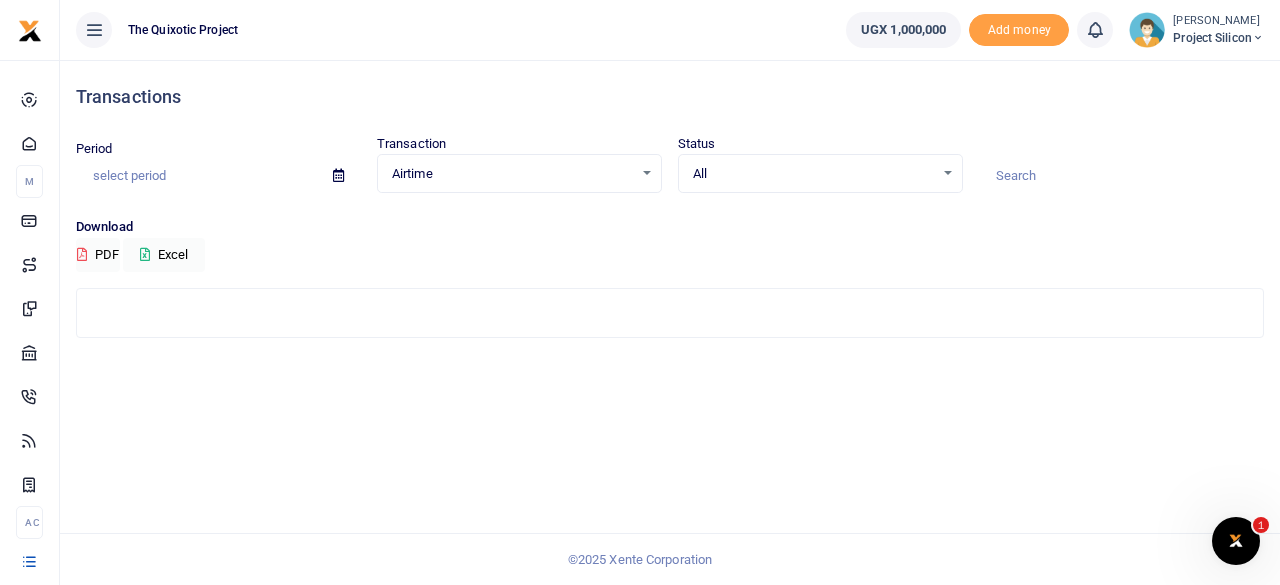 click at bounding box center [338, 175] 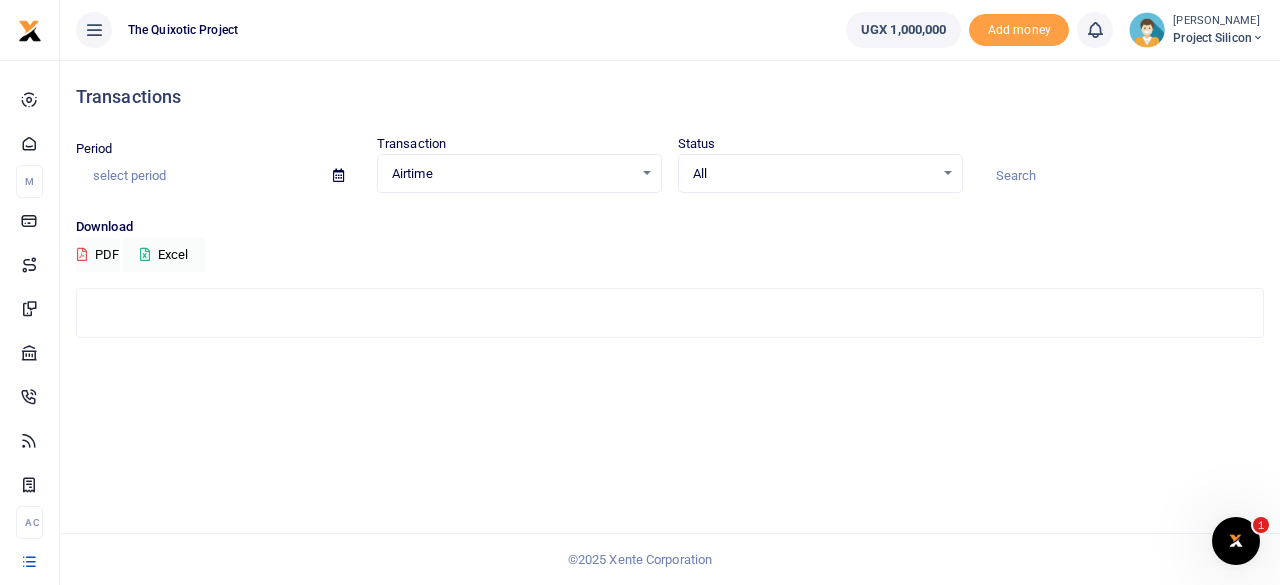 click at bounding box center (338, 175) 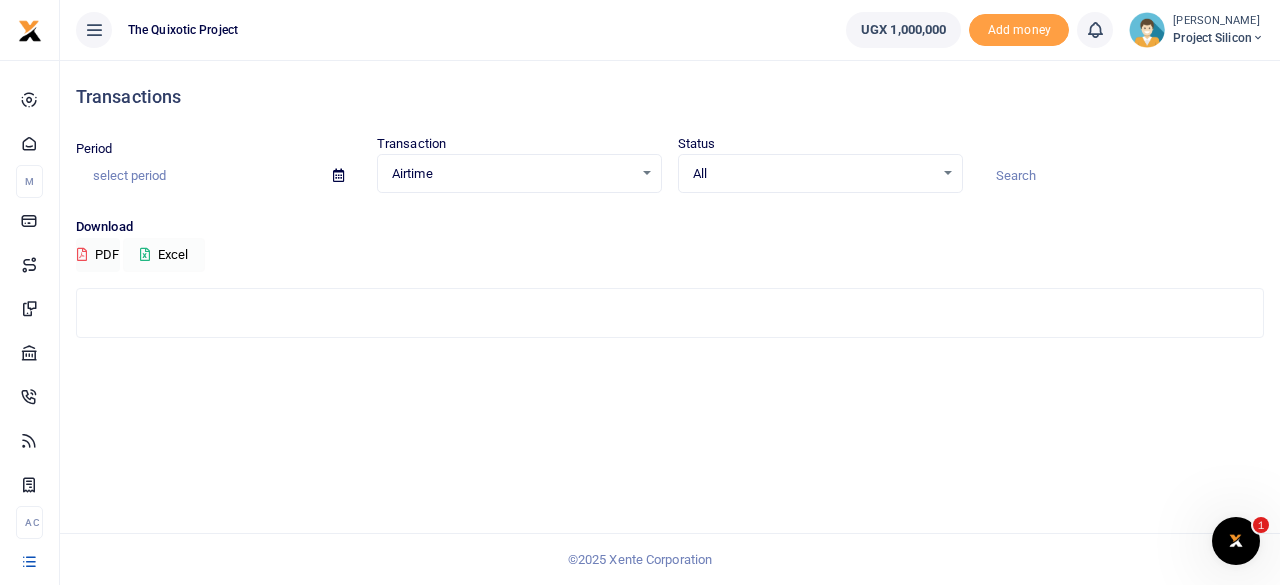 drag, startPoint x: 164, startPoint y: 178, endPoint x: 151, endPoint y: 253, distance: 76.11833 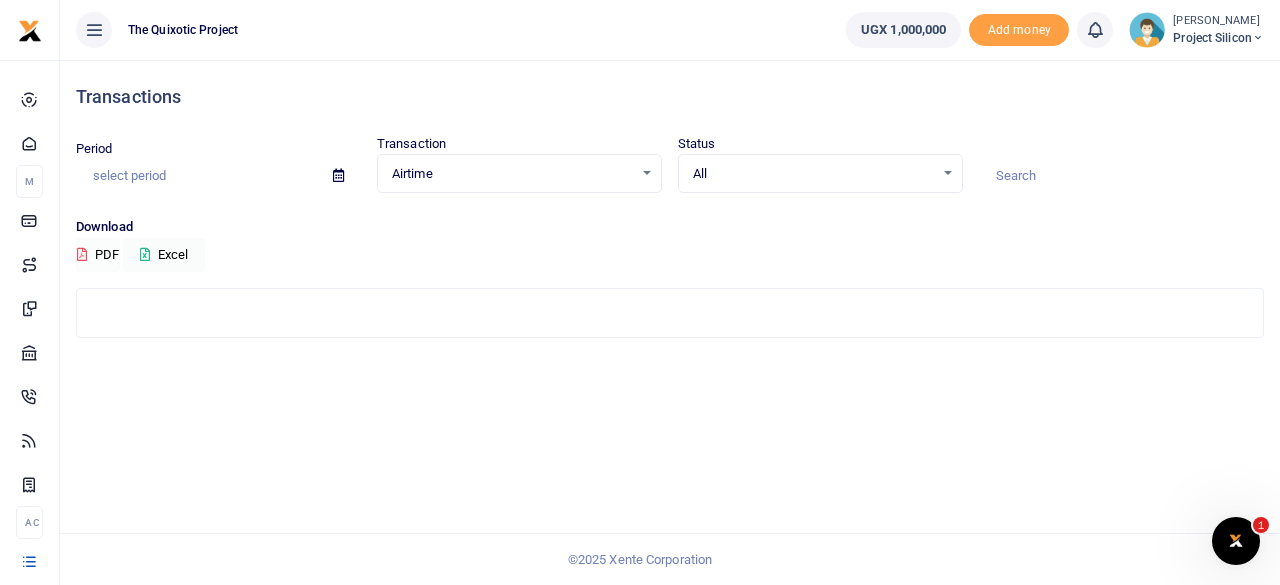 click on "PDF" at bounding box center (98, 255) 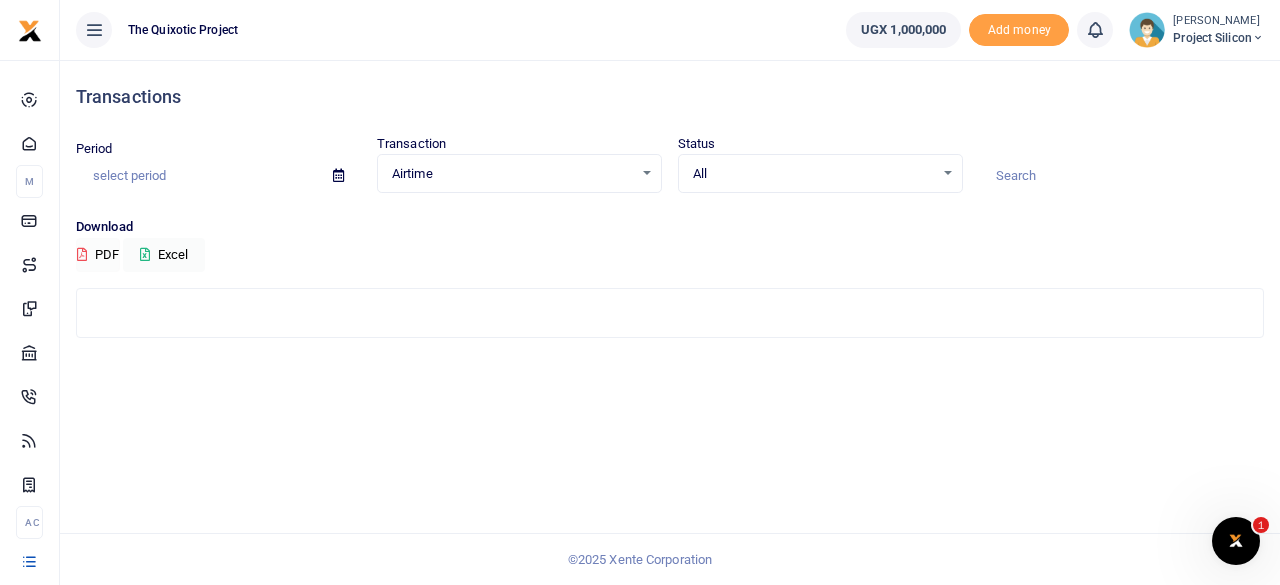 click on "PDF" at bounding box center [98, 255] 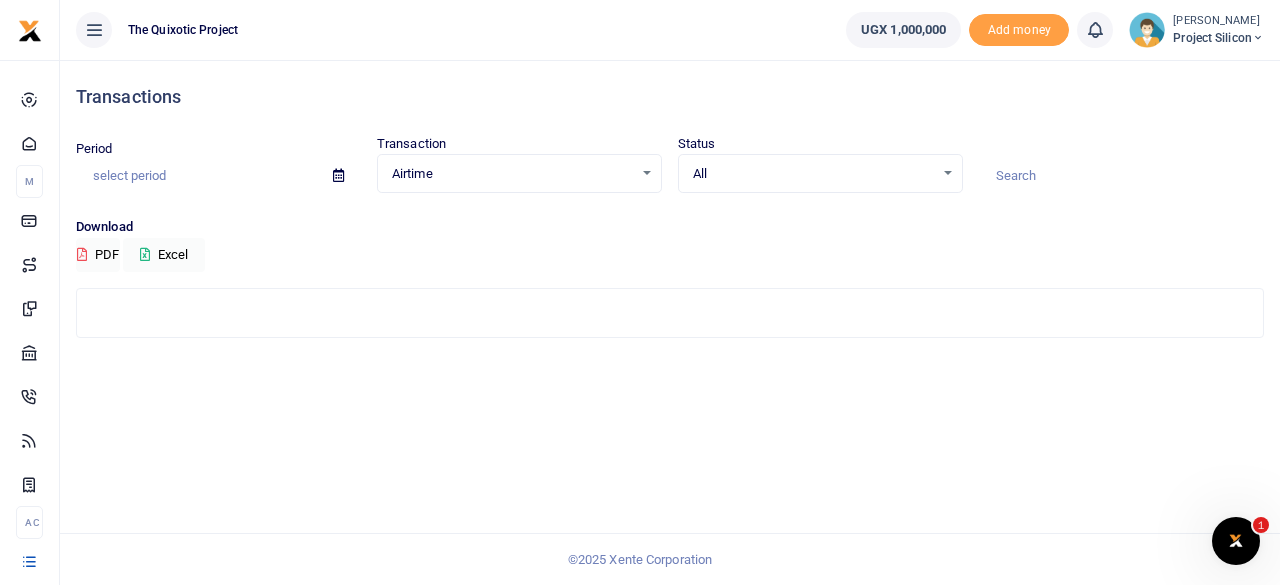 click on "Airtime" at bounding box center (512, 174) 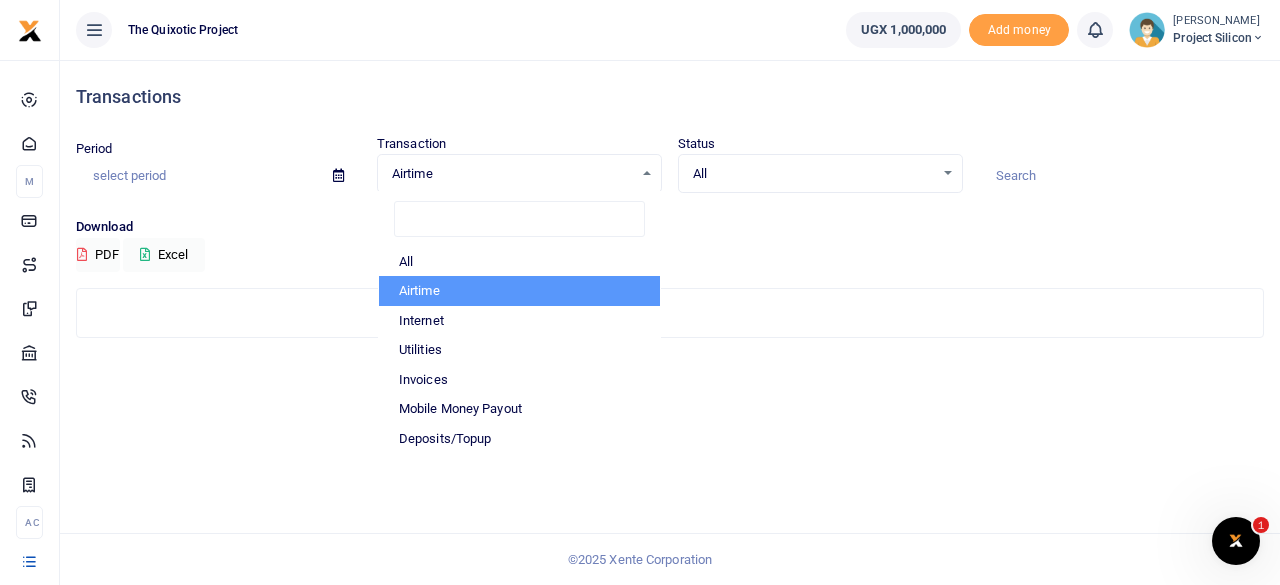 click on "Download" at bounding box center (670, 227) 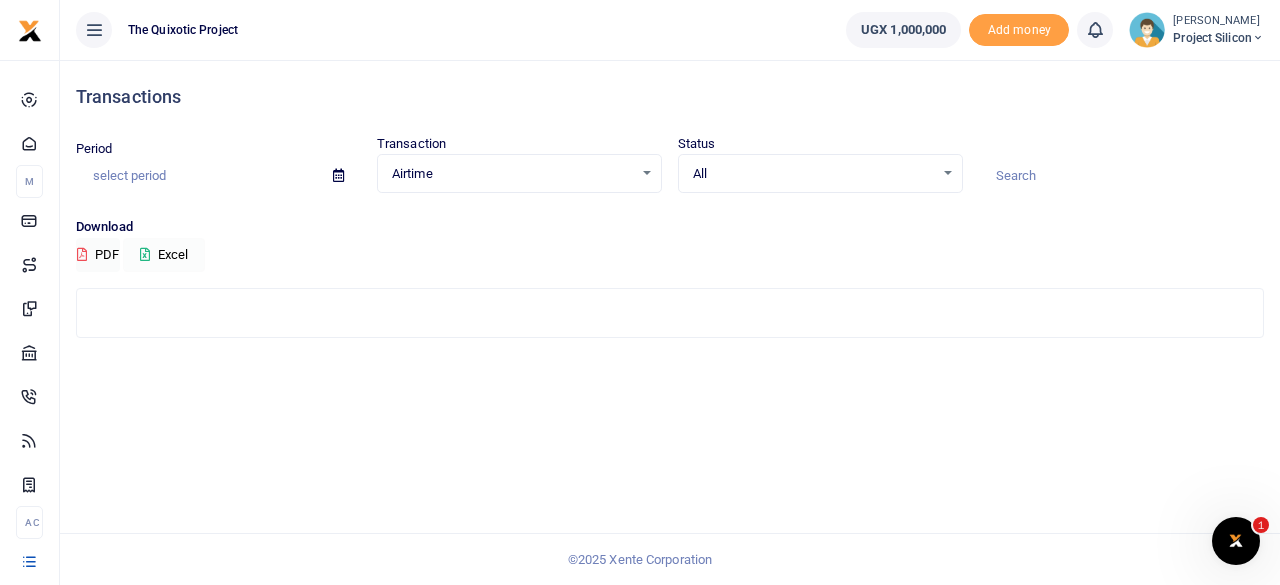 click at bounding box center (145, 254) 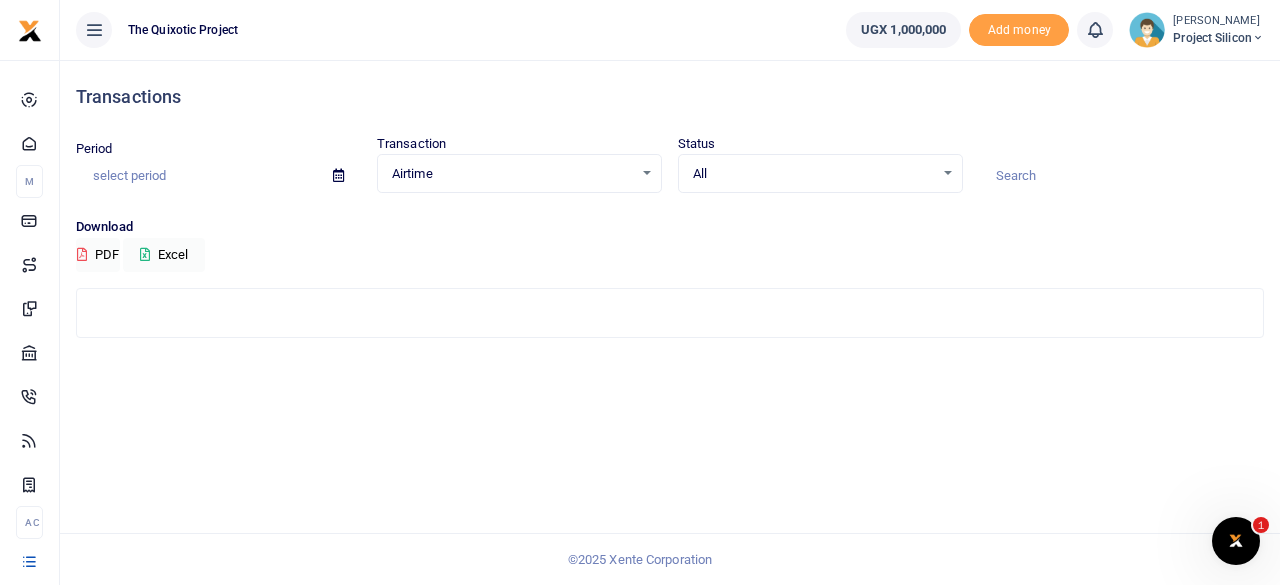 click on "All Select an option..." at bounding box center [820, 174] 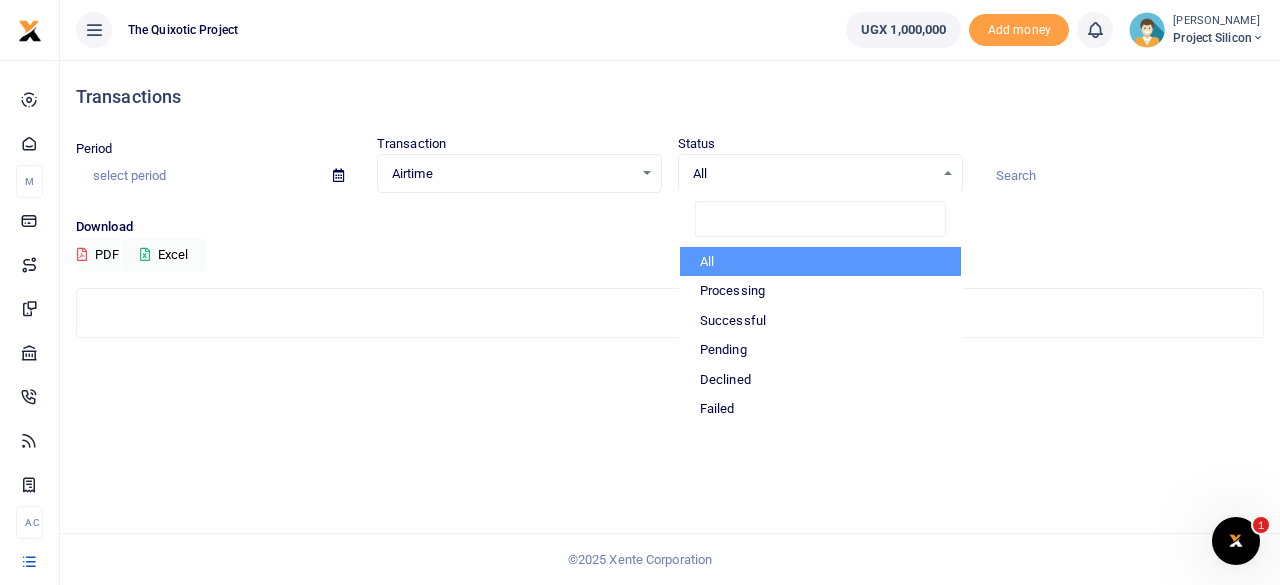 click at bounding box center [1121, 166] 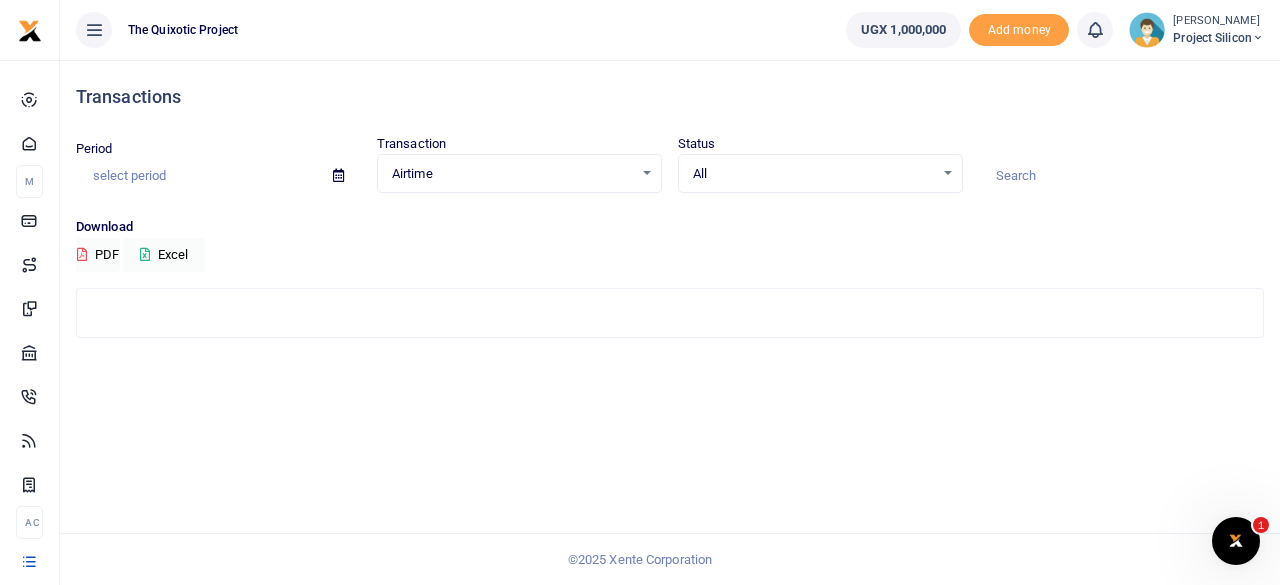 click at bounding box center (1121, 176) 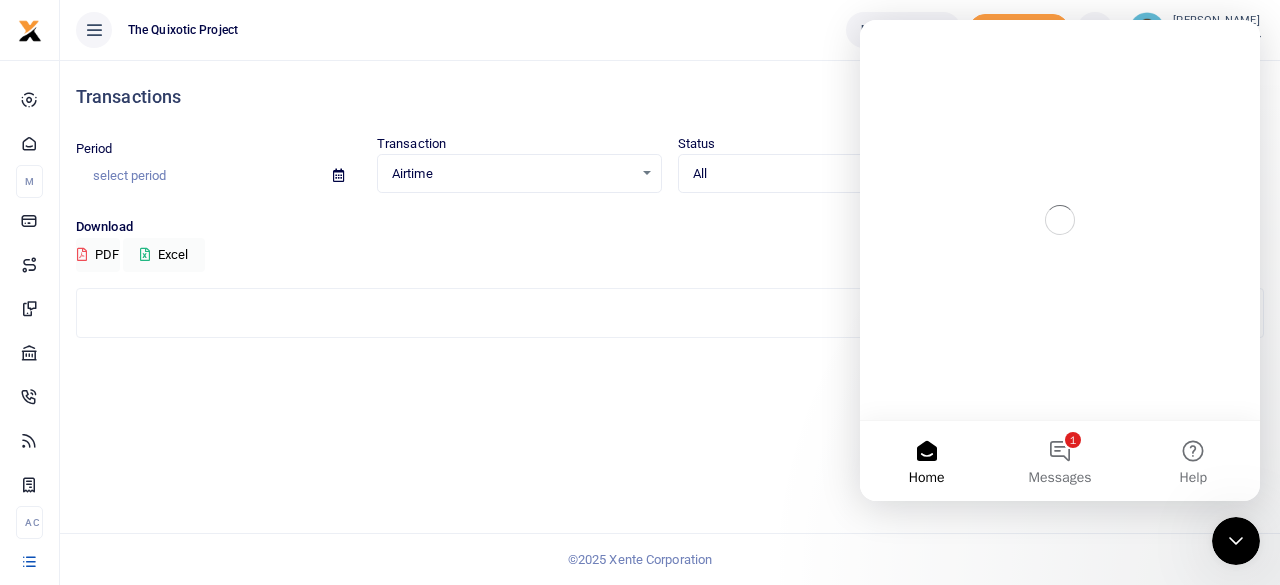 scroll, scrollTop: 0, scrollLeft: 0, axis: both 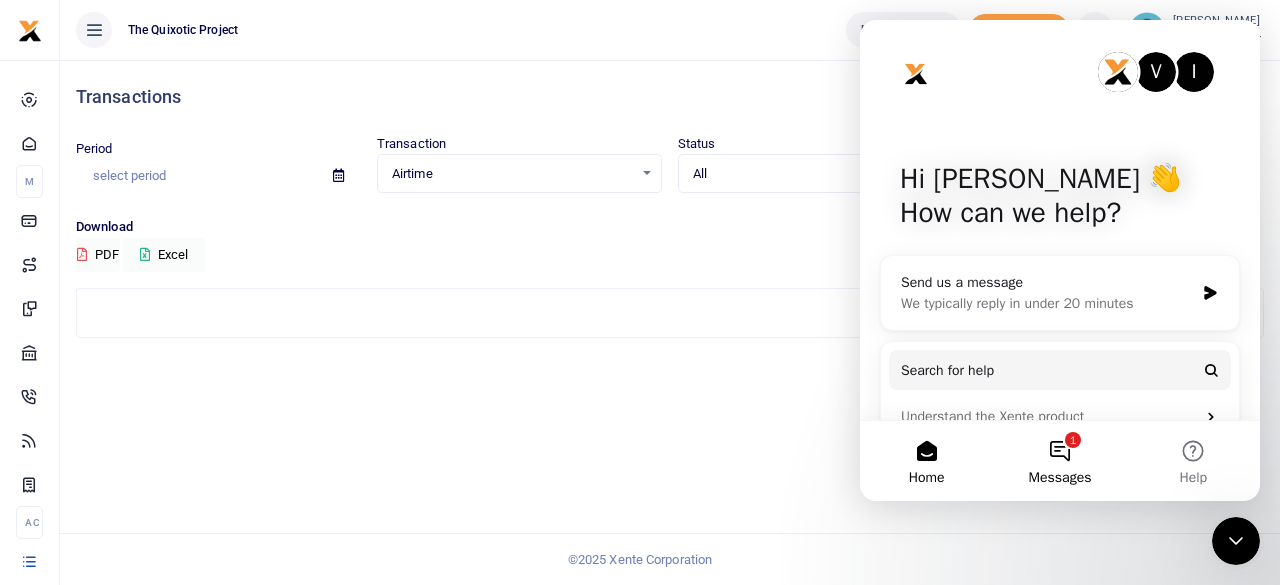 click on "1 Messages" at bounding box center [1059, 461] 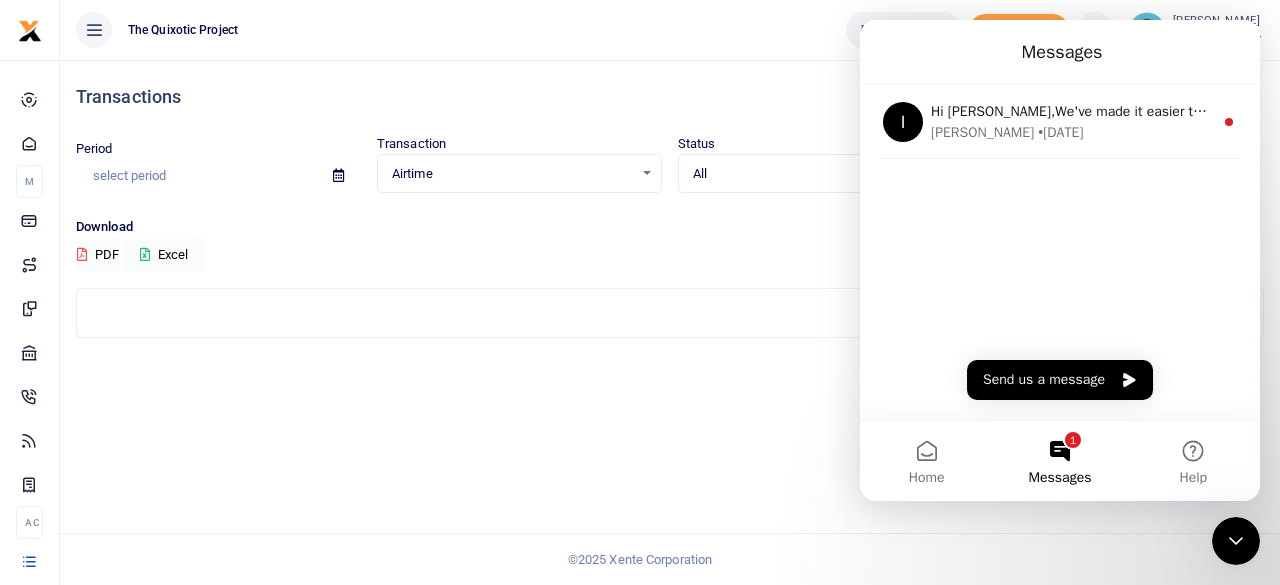 click on "I Hi [PERSON_NAME],We've made it easier to get support! Use this chat to connect with our team in real time.   Thank you and we look foward to support you! [PERSON_NAME] •  [DATE]" at bounding box center (1060, 162) 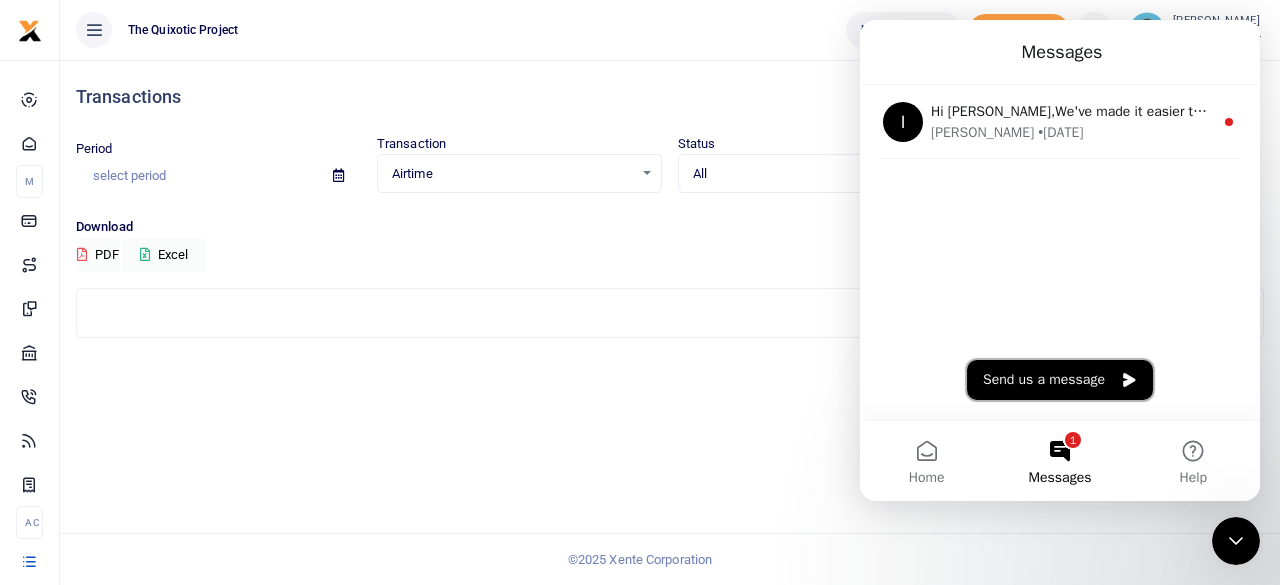 click on "Send us a message" at bounding box center (1060, 380) 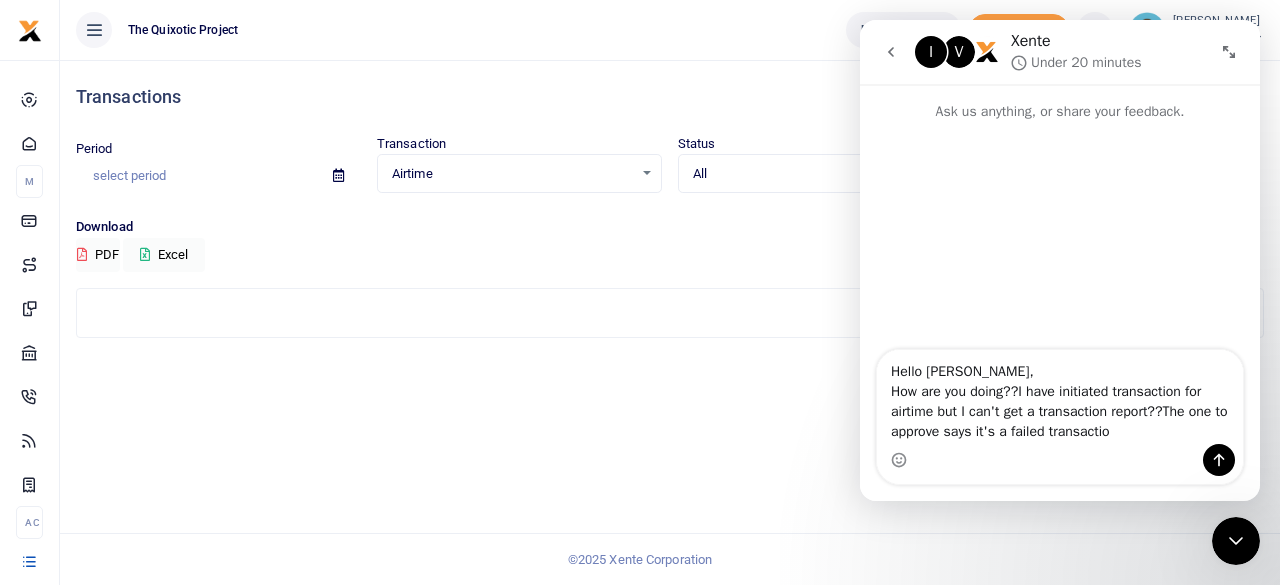 type on "Hello [PERSON_NAME],
How are you doing??I have initiated transaction for airtime but I can't get a transaction report??The one to approve says it's a failed transaction" 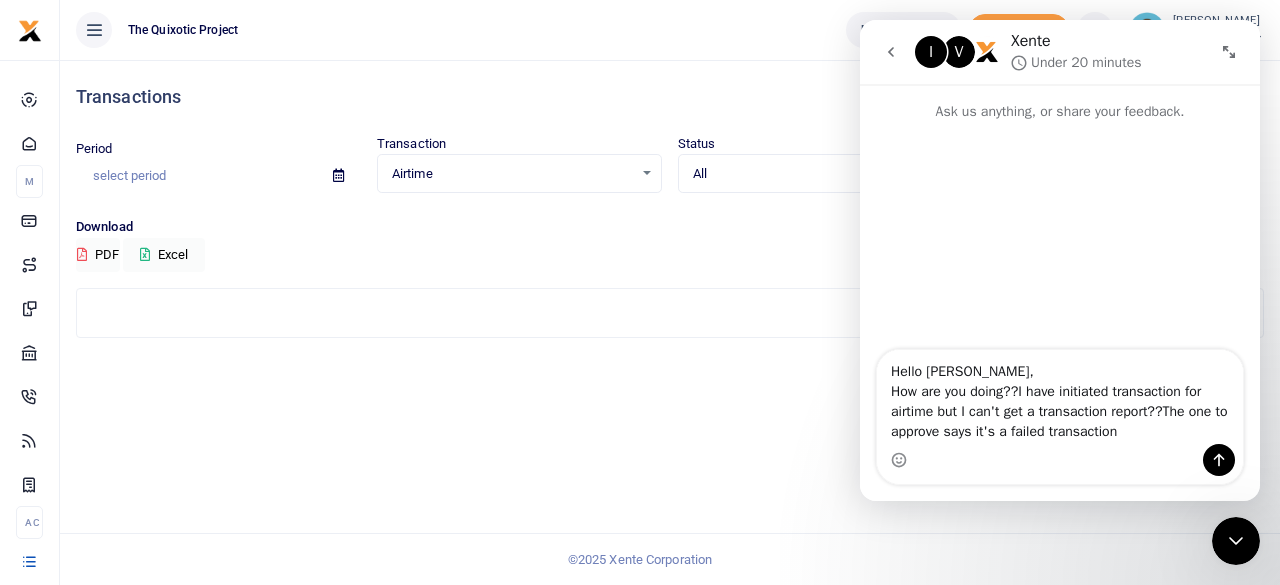 type 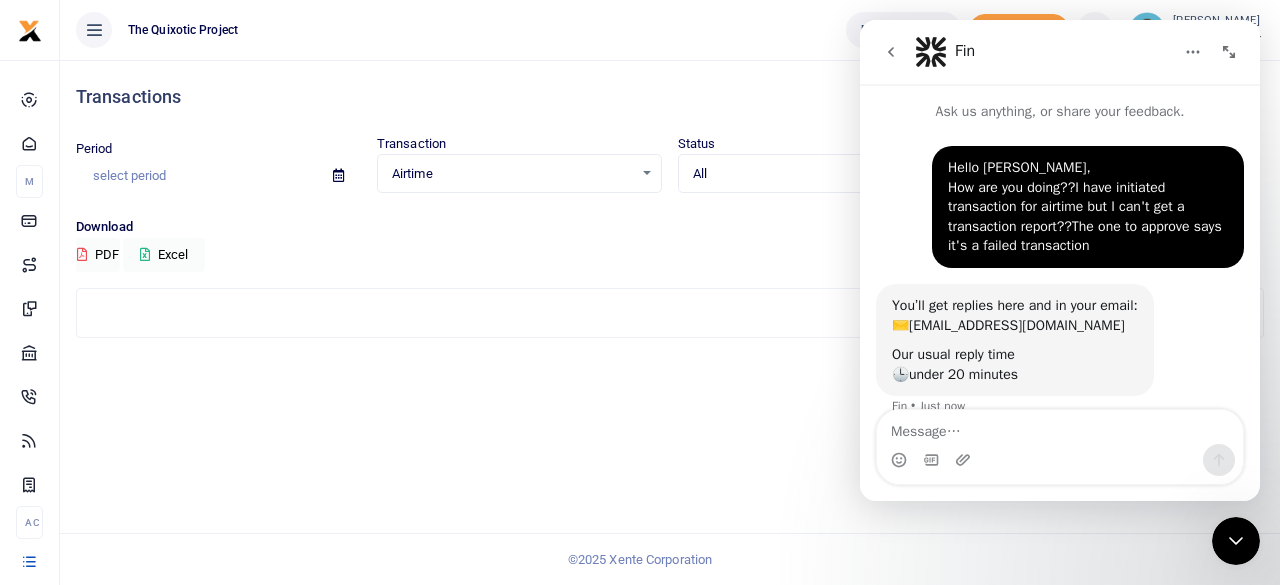 scroll, scrollTop: 27, scrollLeft: 0, axis: vertical 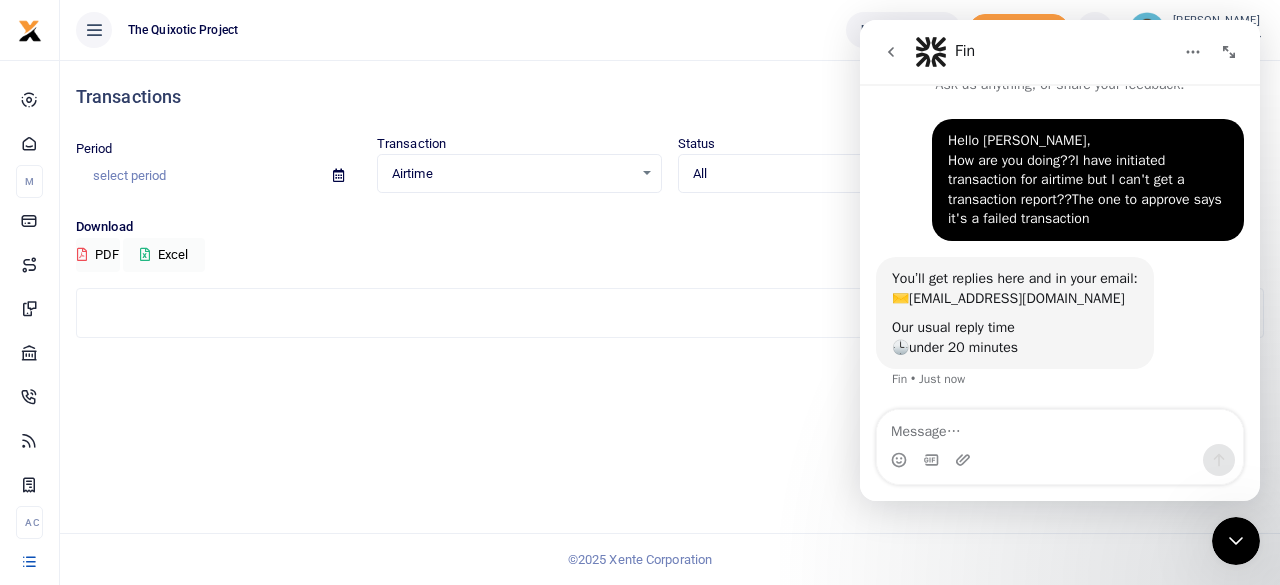 click at bounding box center (1060, 427) 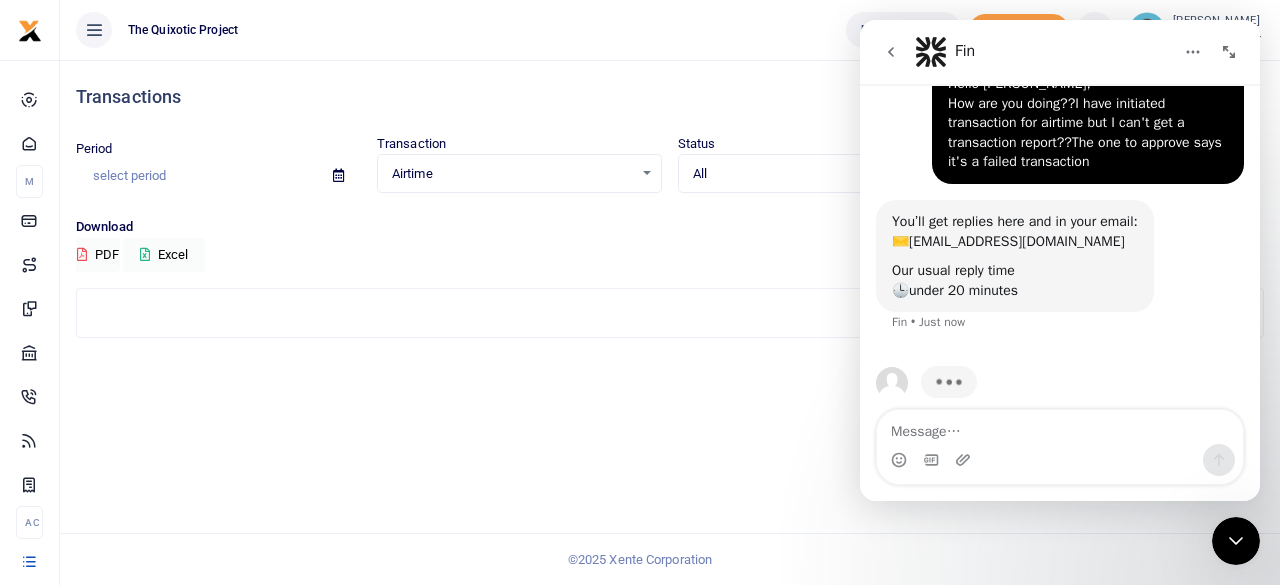 scroll, scrollTop: 104, scrollLeft: 0, axis: vertical 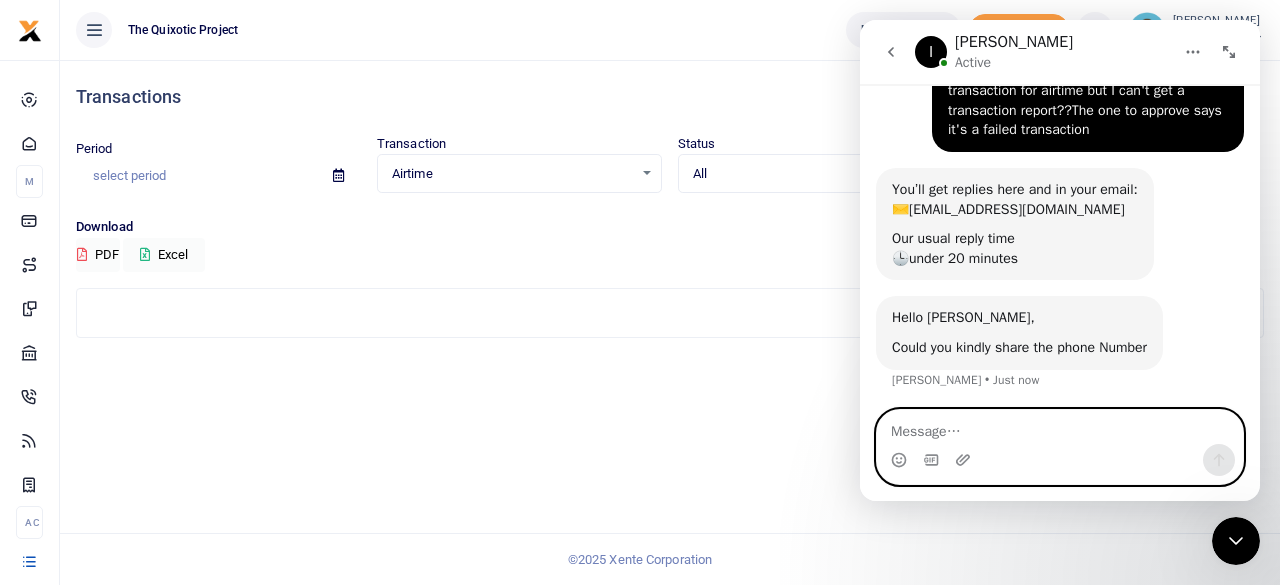 click at bounding box center [1060, 427] 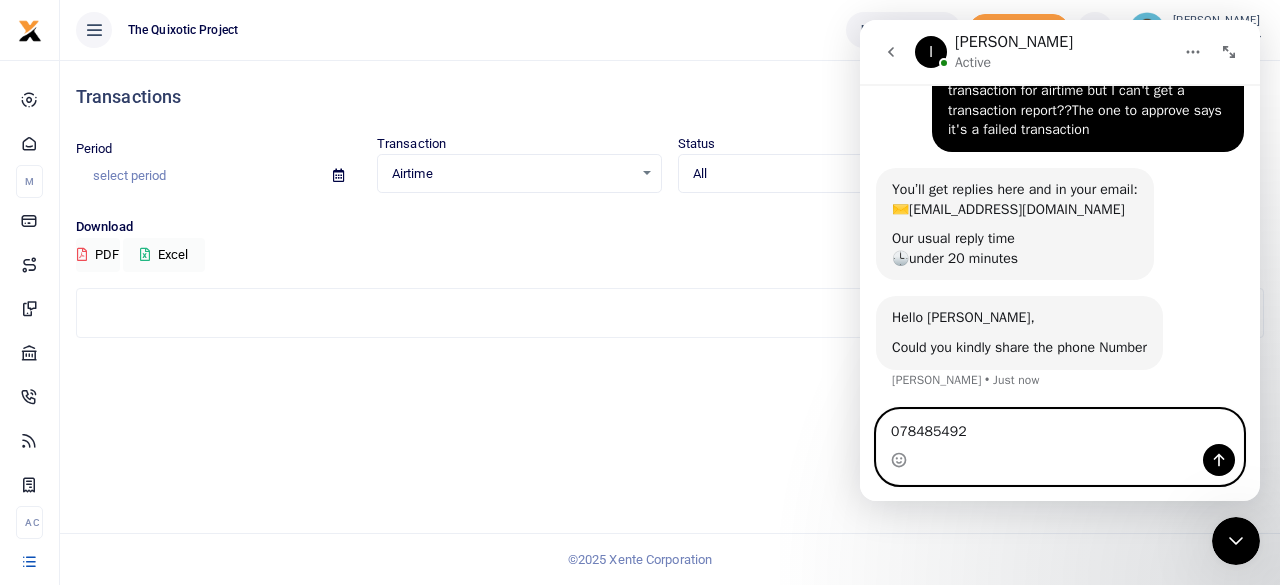 type on "0784854923" 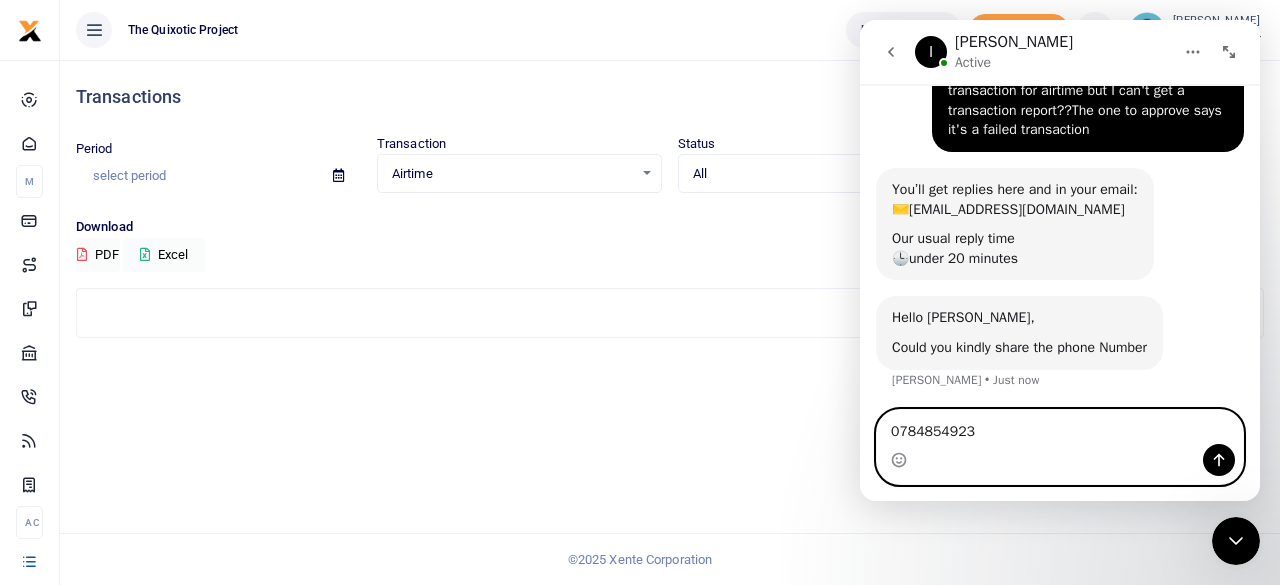 type 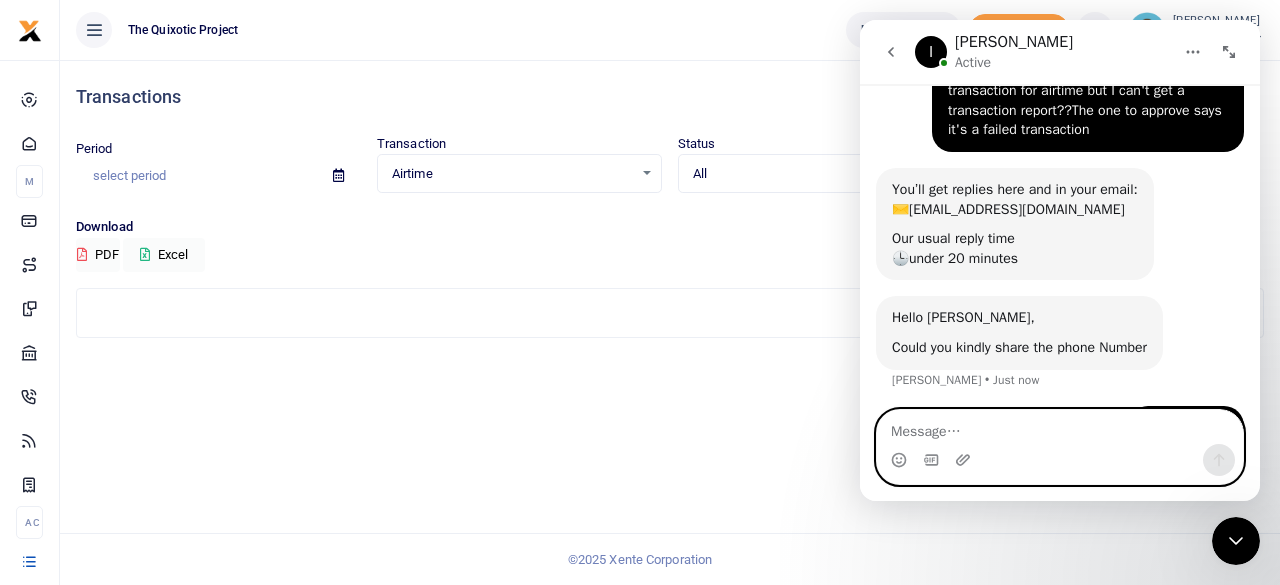 scroll, scrollTop: 176, scrollLeft: 0, axis: vertical 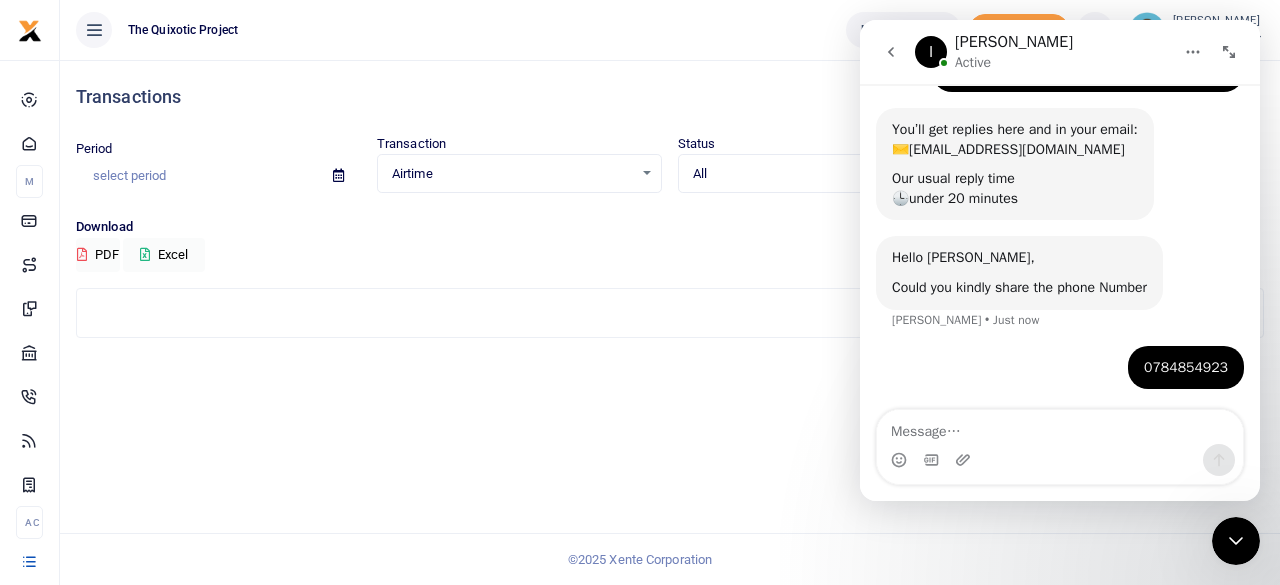 drag, startPoint x: 733, startPoint y: 445, endPoint x: 604, endPoint y: -87, distance: 547.4167 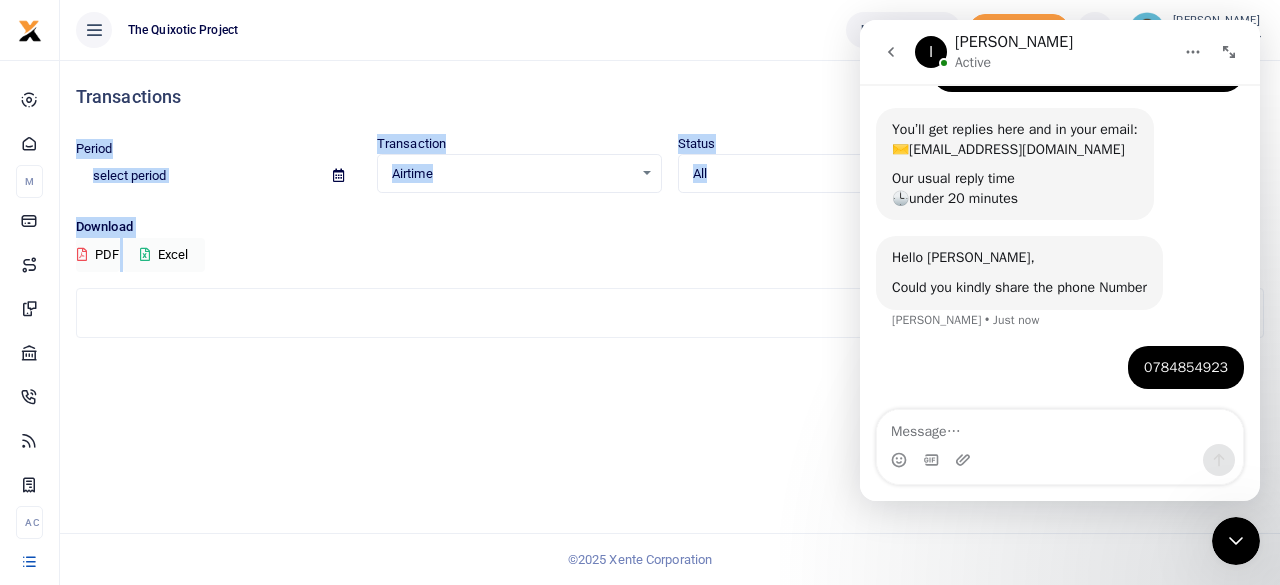click on "Transactions" at bounding box center [670, 97] 